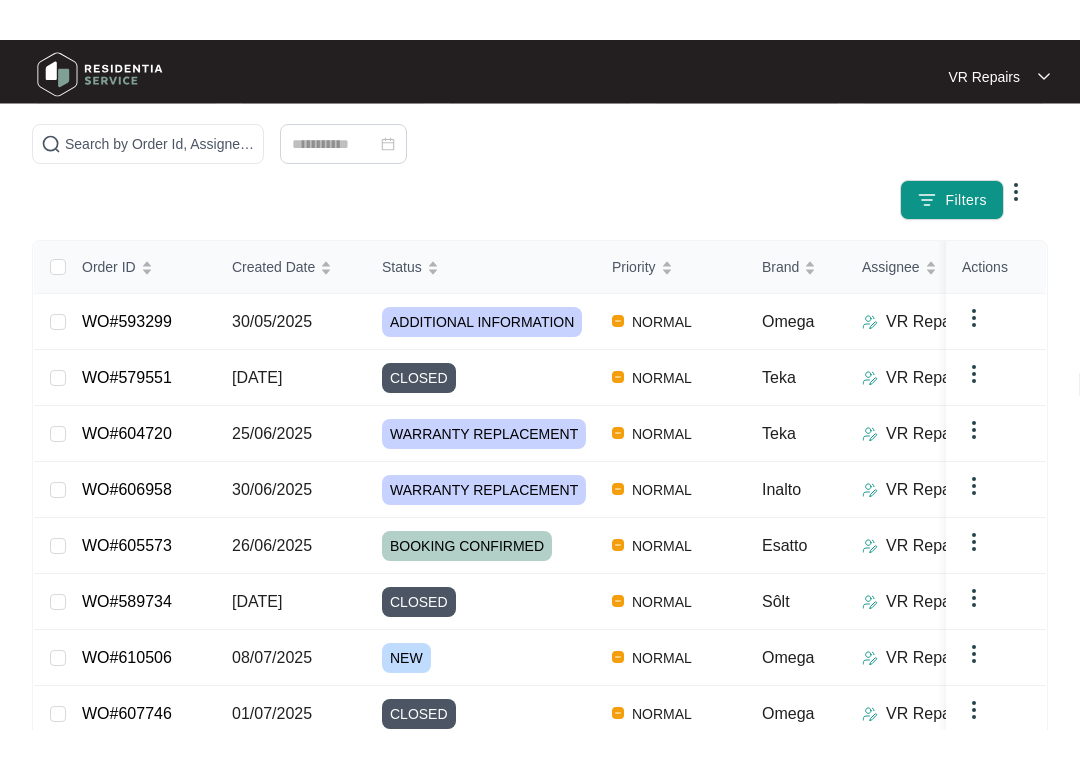 scroll, scrollTop: 107, scrollLeft: 0, axis: vertical 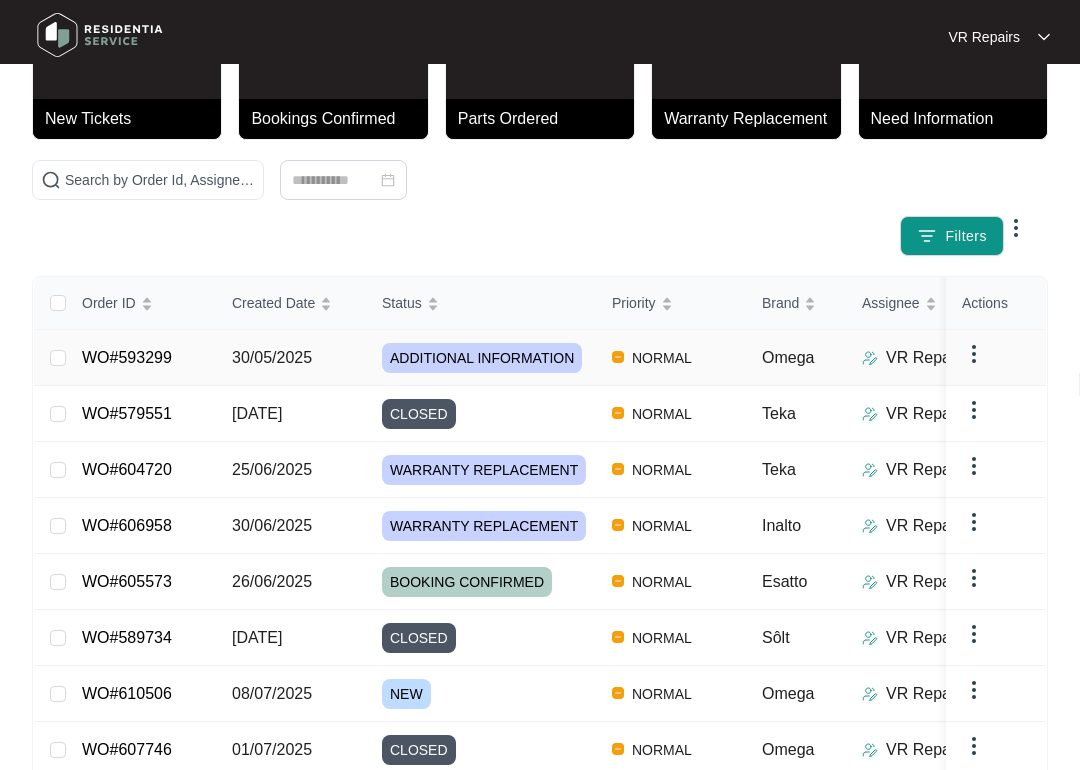 click on "WO#593299" at bounding box center (127, 357) 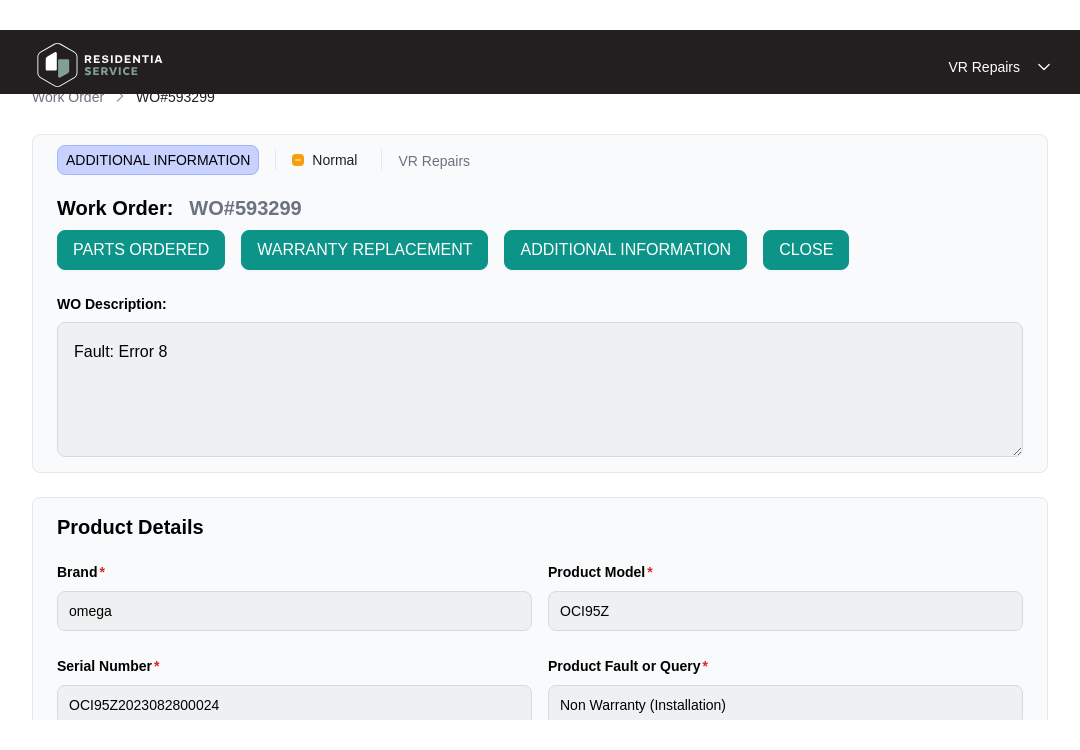 scroll, scrollTop: 0, scrollLeft: 0, axis: both 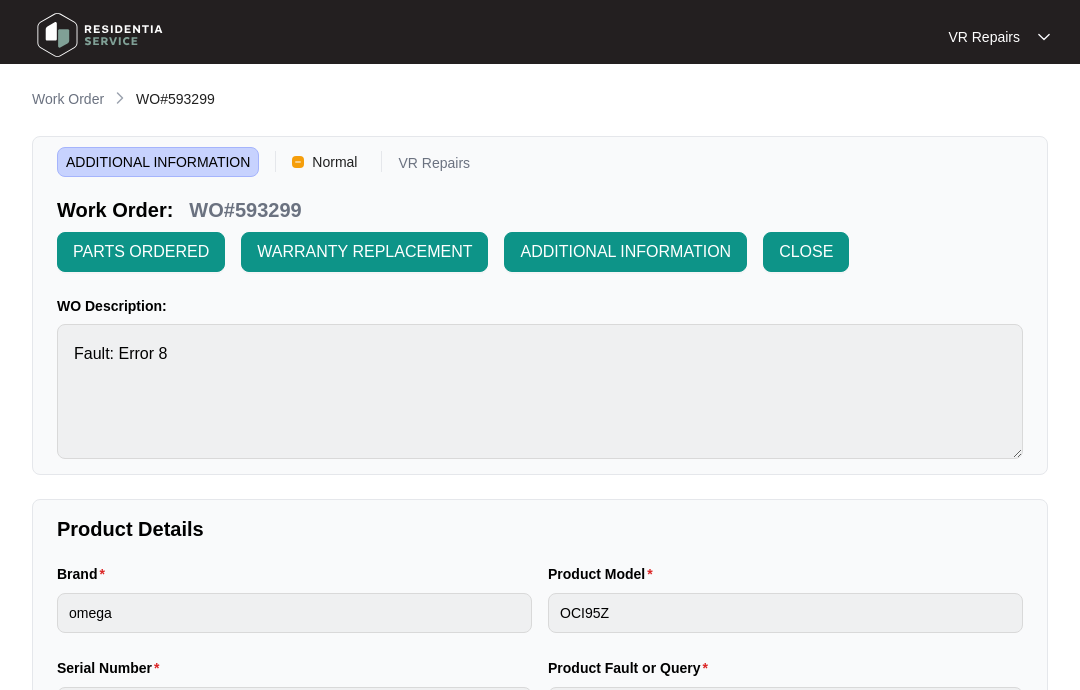 click on "Work Order" at bounding box center (68, 99) 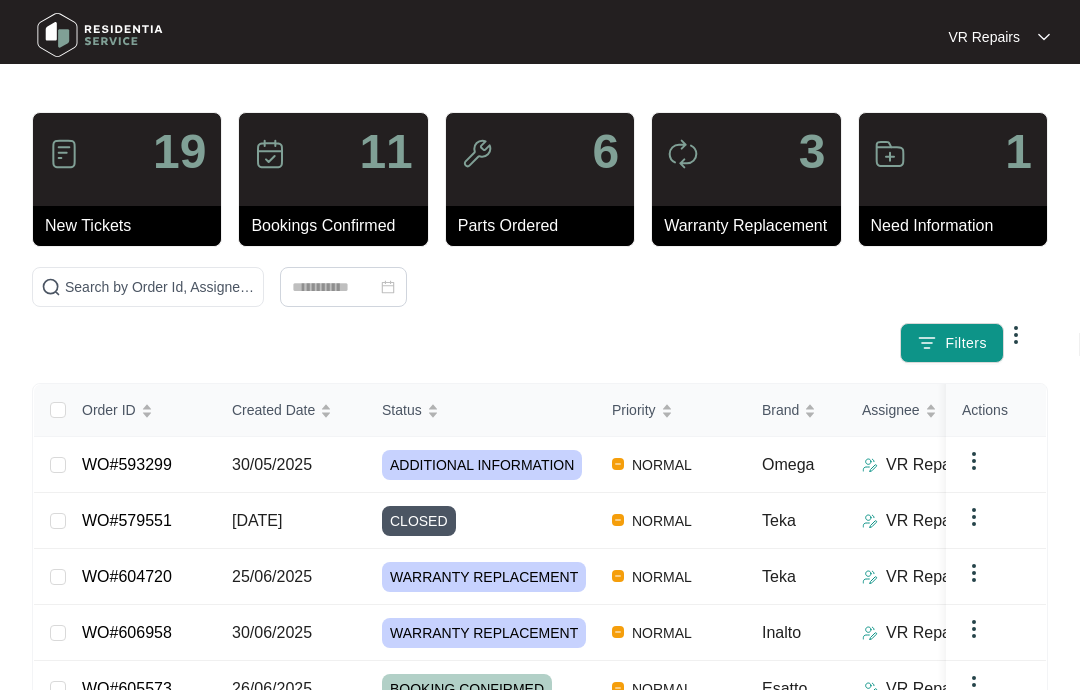 click on "WO#604720" at bounding box center [127, 576] 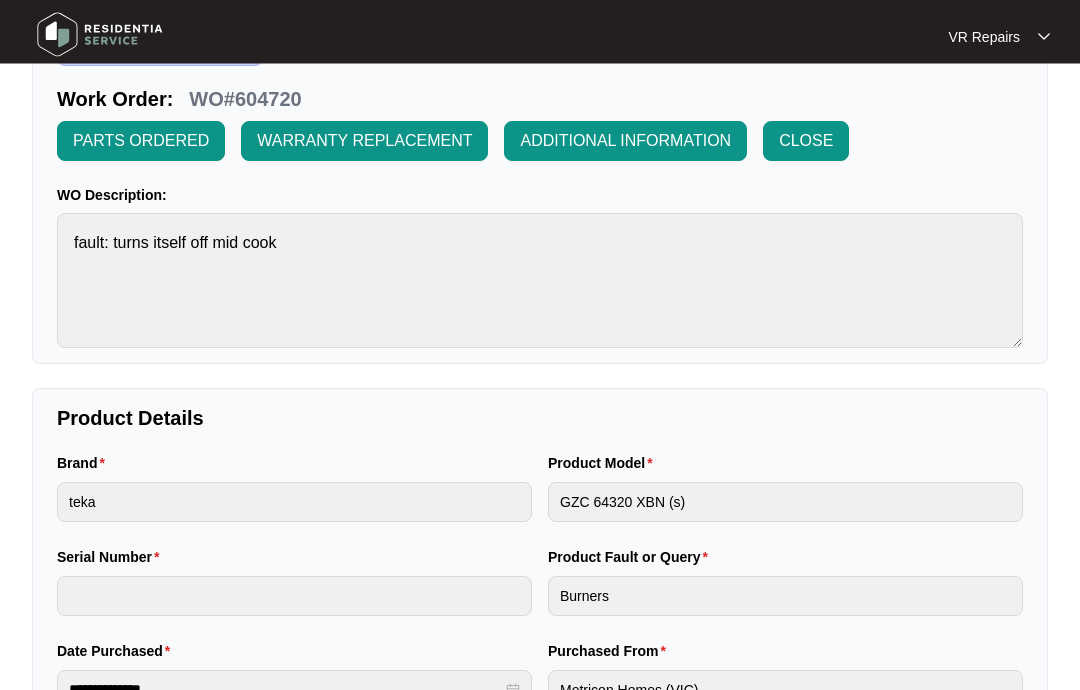 scroll, scrollTop: 0, scrollLeft: 0, axis: both 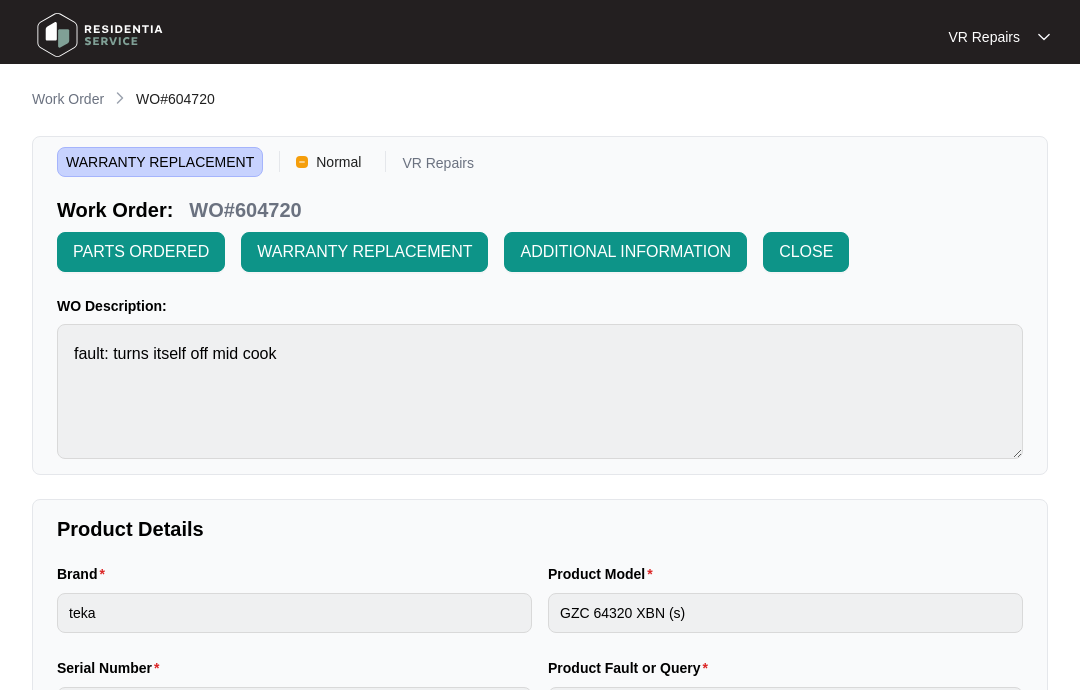 click on "Work Order" at bounding box center [68, 99] 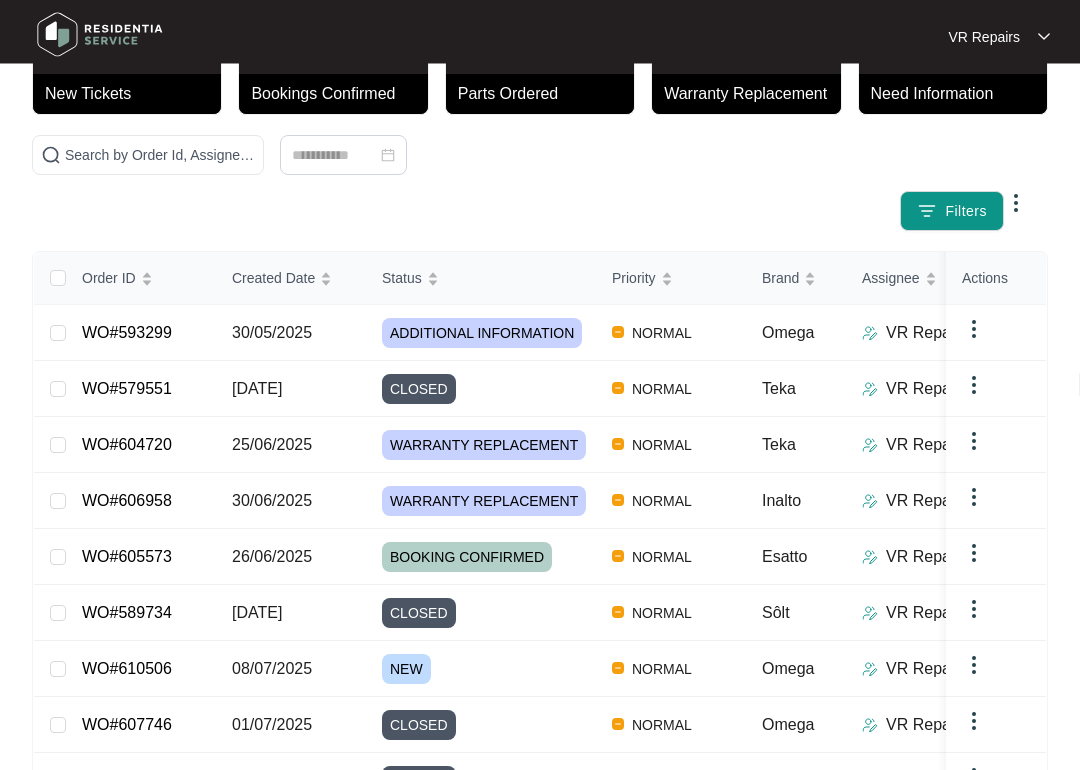 scroll, scrollTop: 134, scrollLeft: 0, axis: vertical 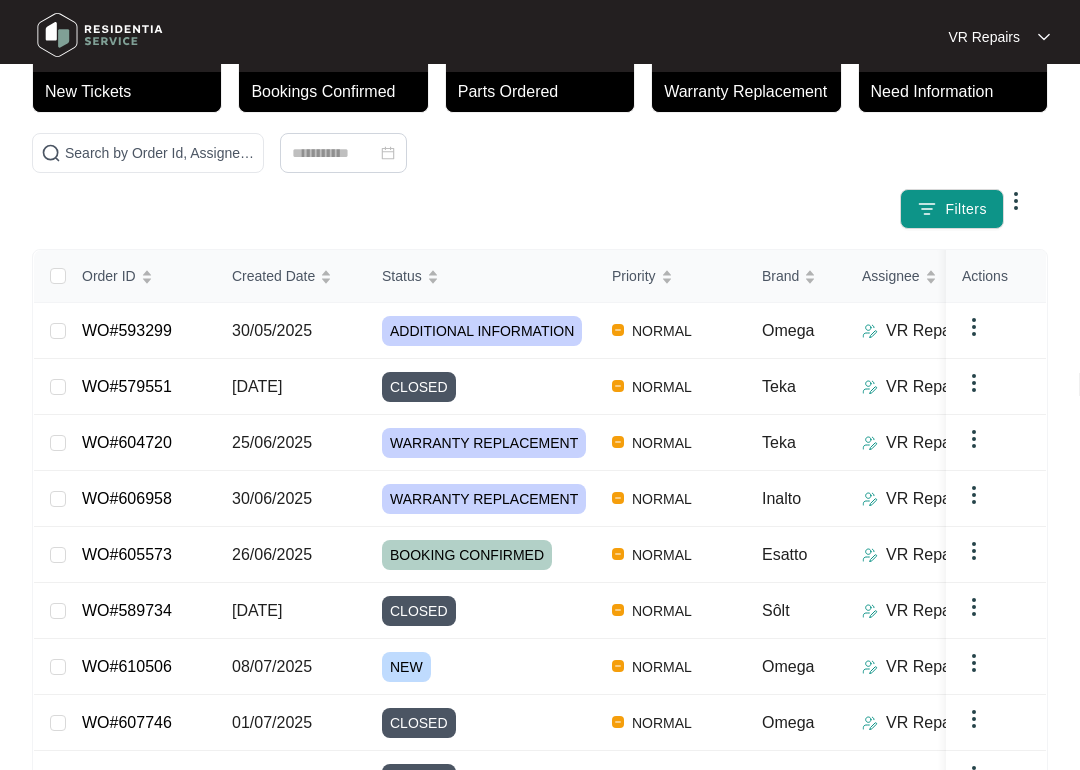 click on "WO#606958" at bounding box center [127, 498] 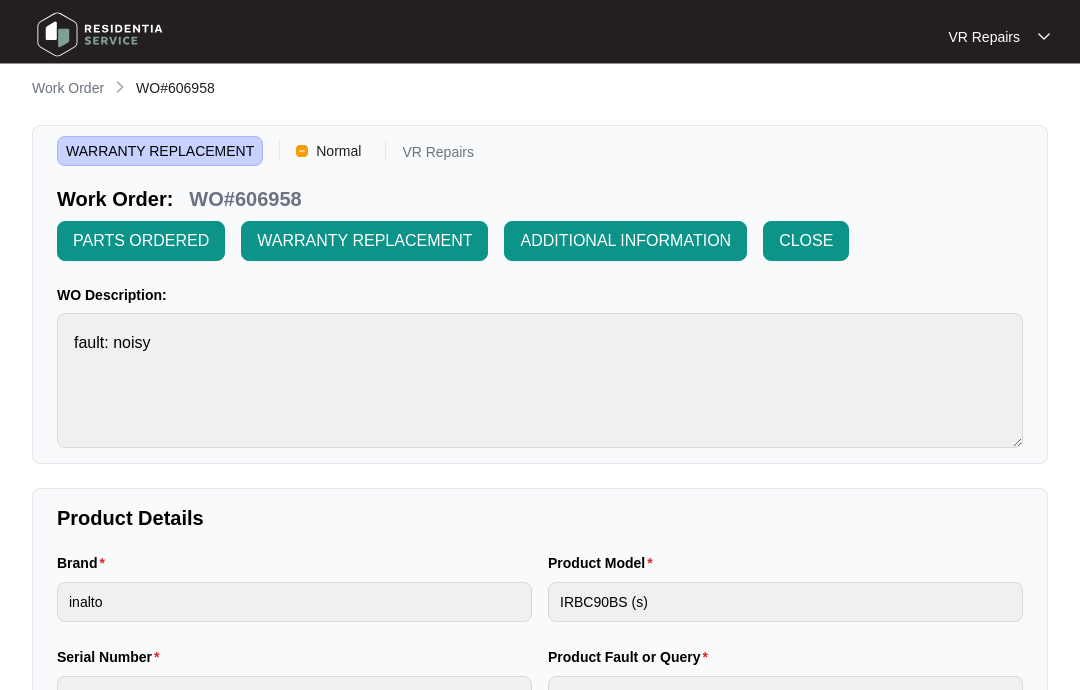 scroll, scrollTop: 0, scrollLeft: 0, axis: both 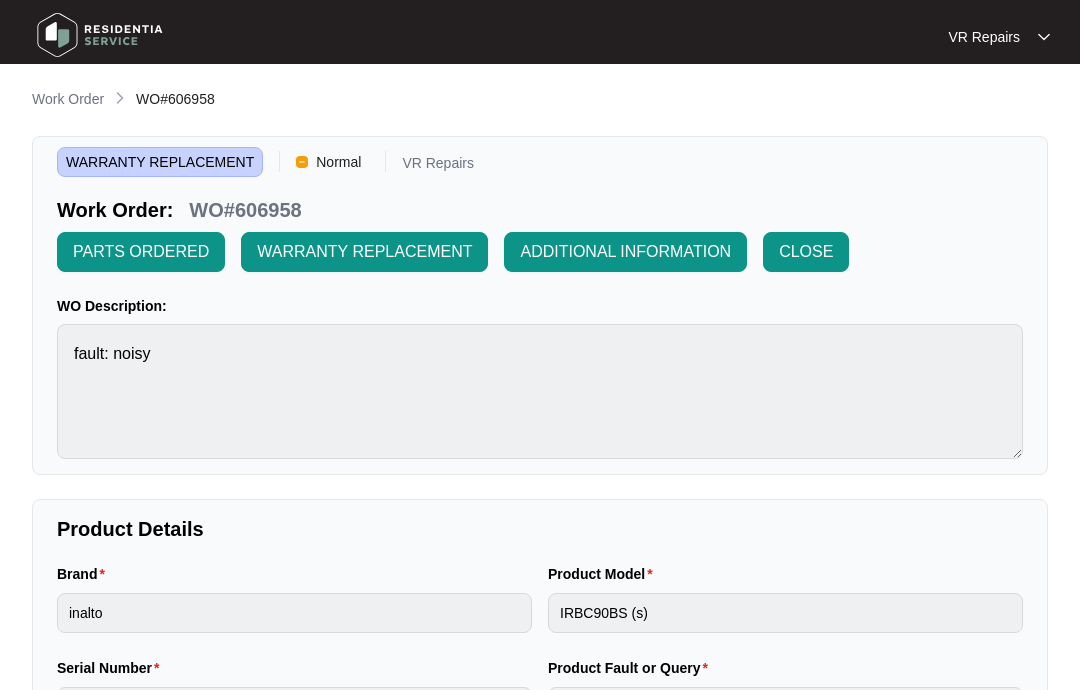 click on "Work Order" at bounding box center [68, 99] 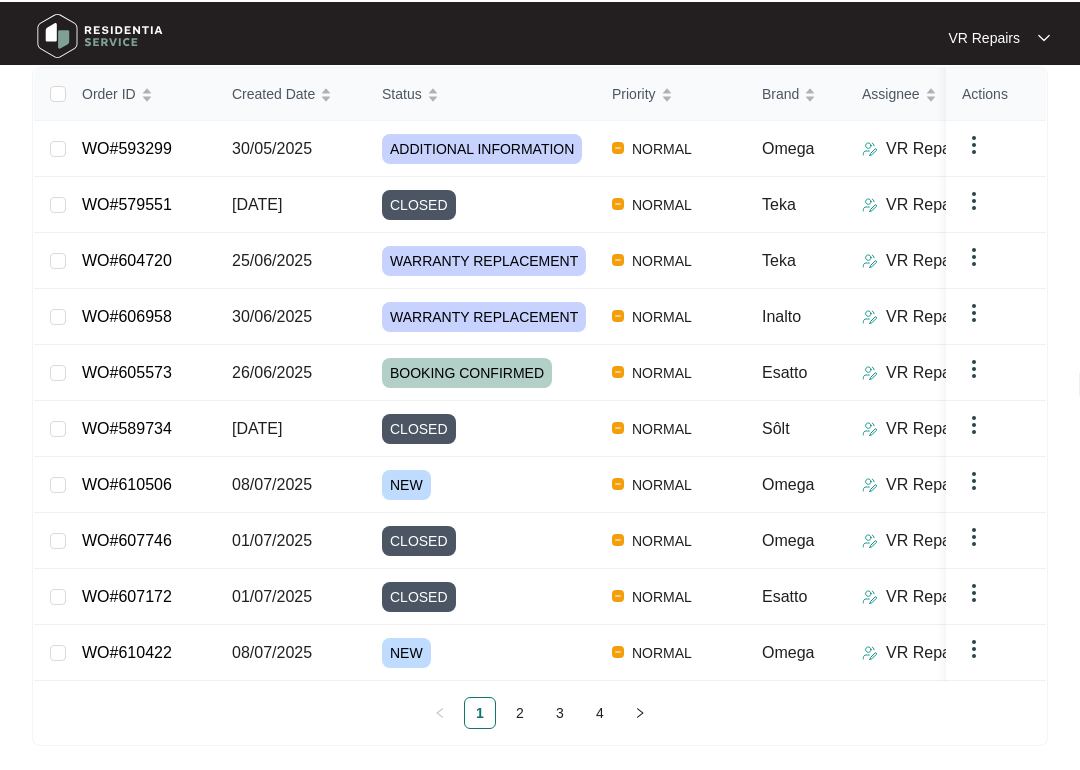 scroll, scrollTop: 314, scrollLeft: 0, axis: vertical 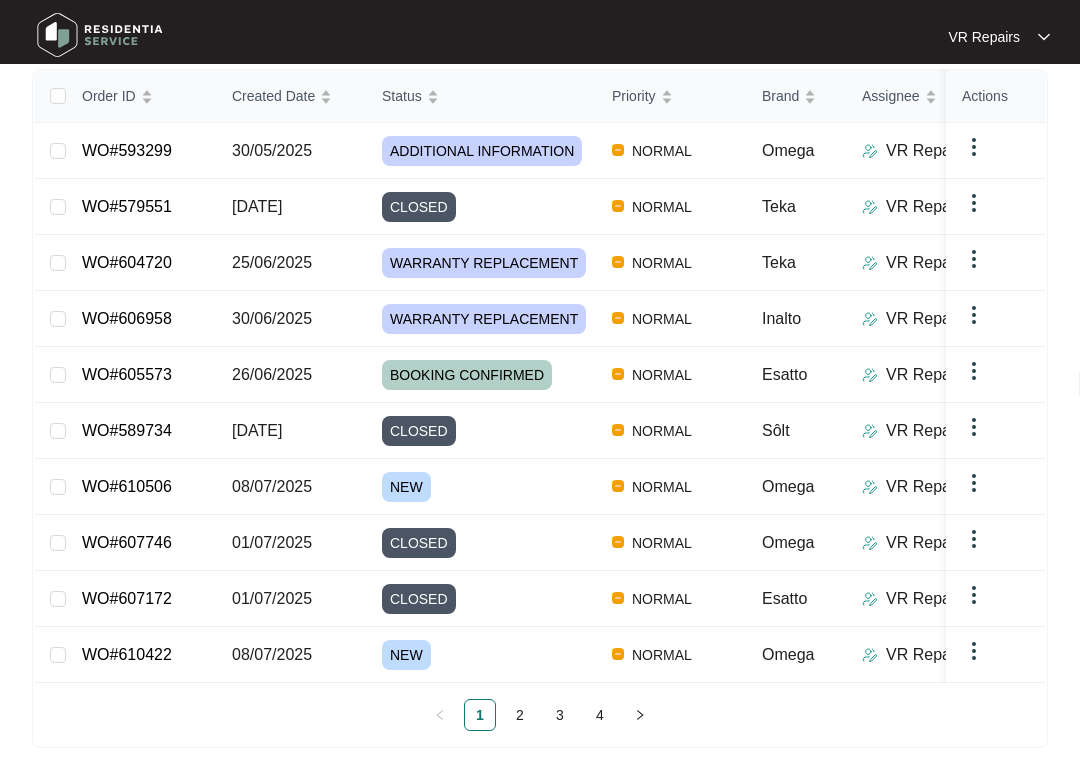 click on "2" at bounding box center (520, 715) 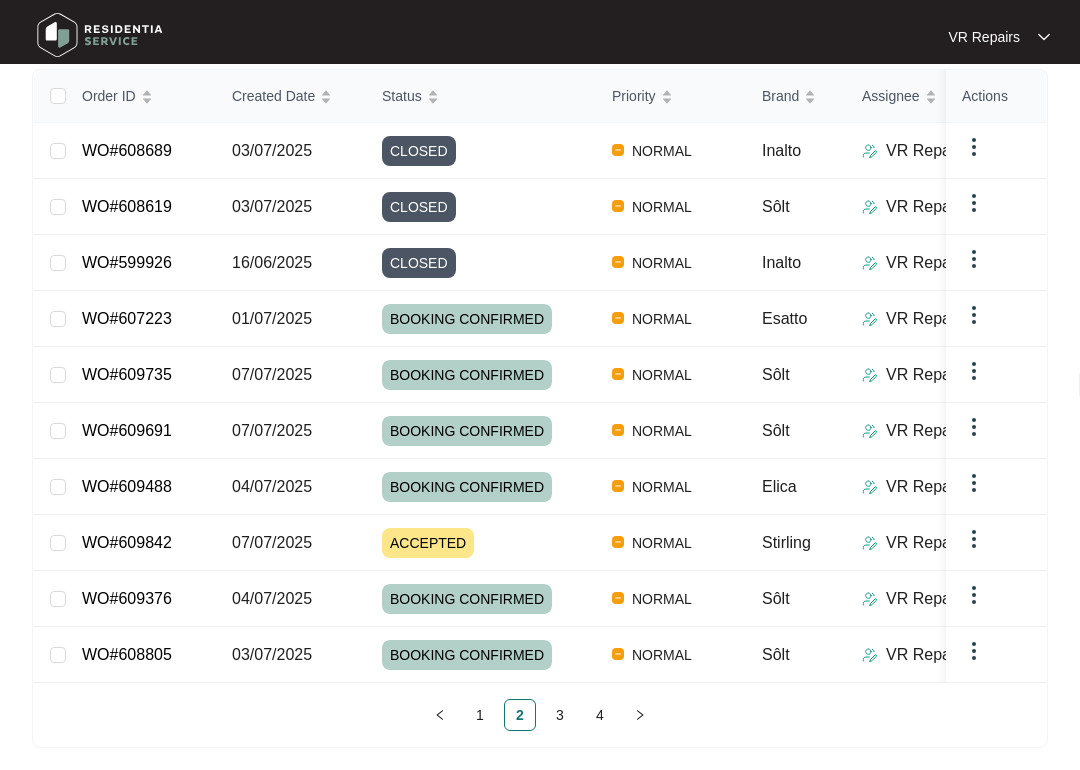 click on "1" at bounding box center [480, 715] 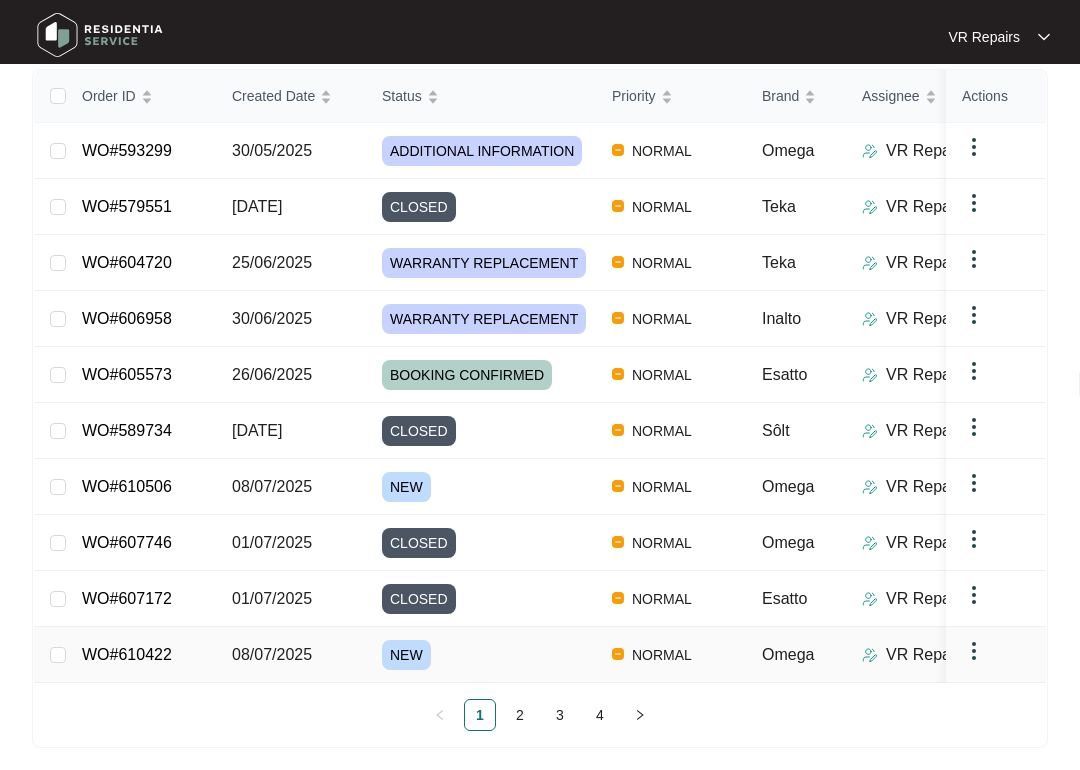 click on "08/07/2025" at bounding box center (58, 655) 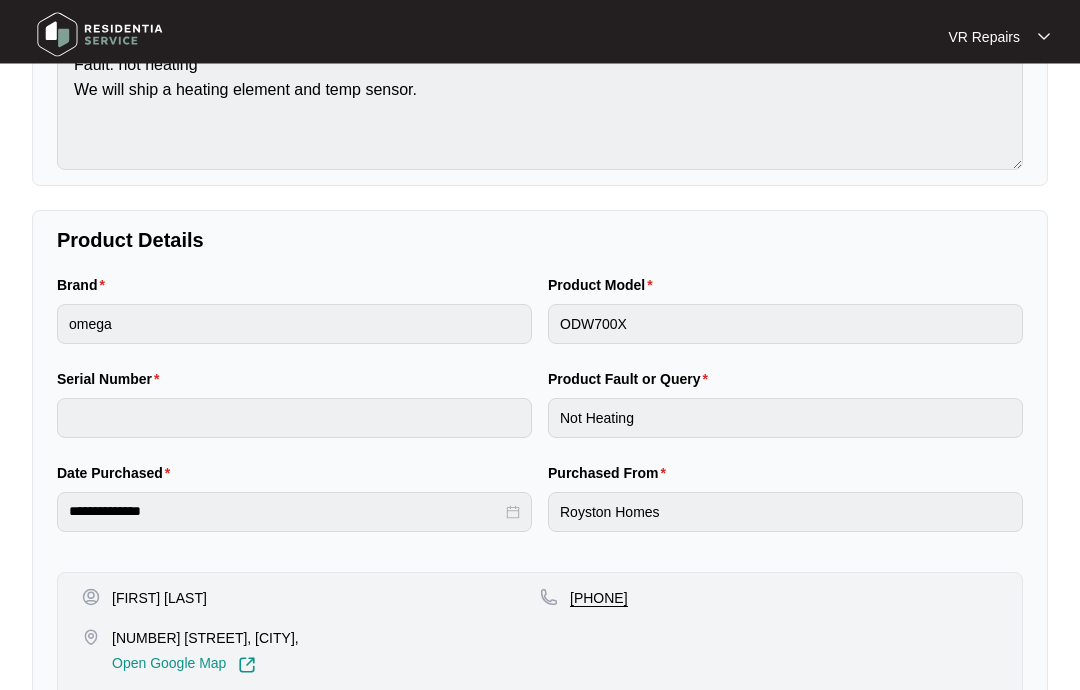 scroll, scrollTop: 0, scrollLeft: 0, axis: both 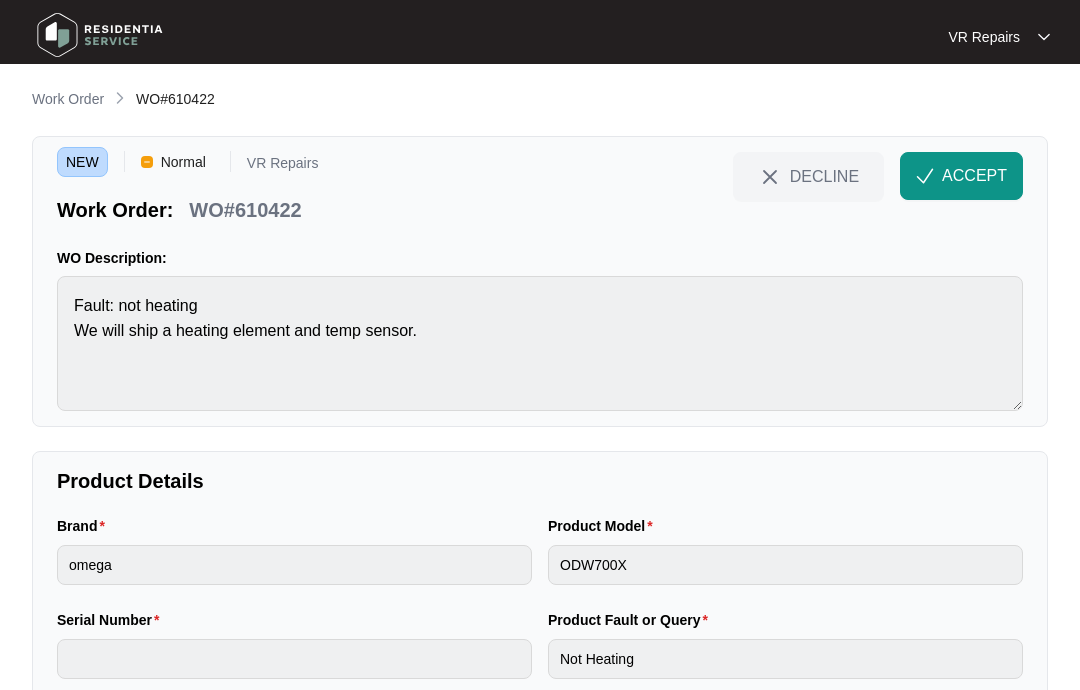 click on "ACCEPT" at bounding box center [974, 176] 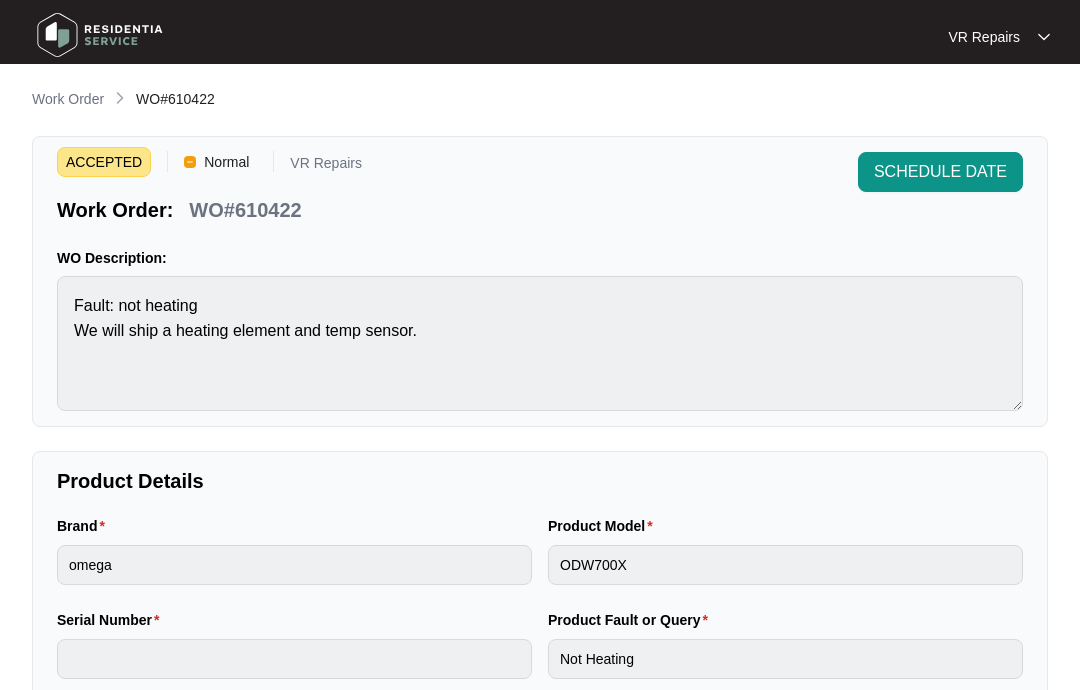 click on "Work Order" at bounding box center (68, 100) 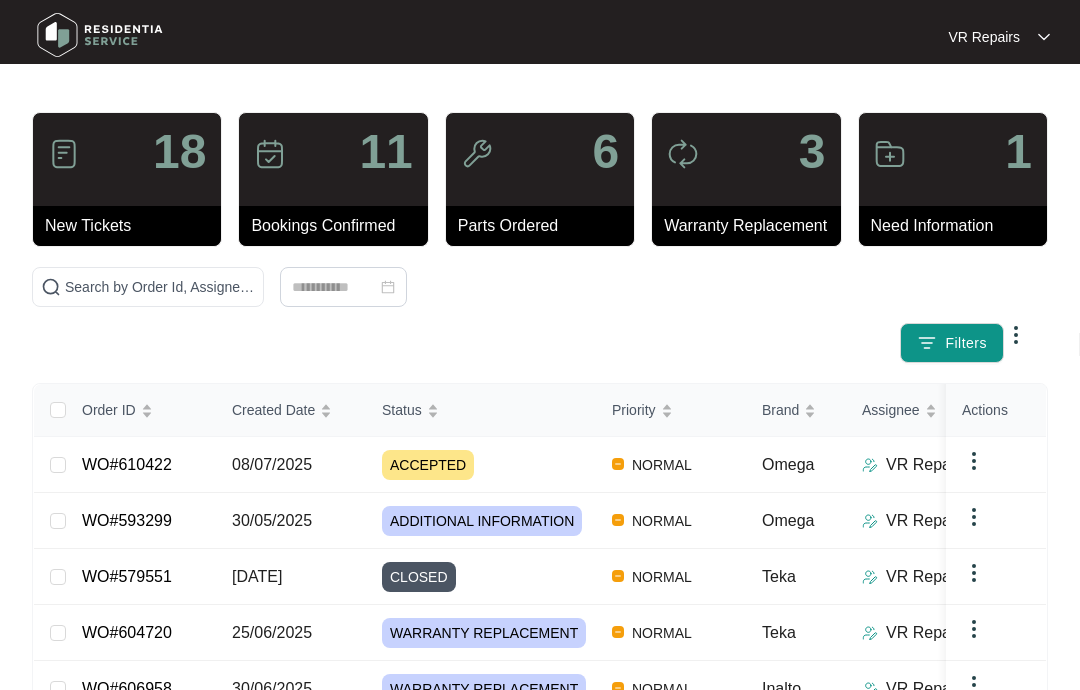 scroll, scrollTop: 0, scrollLeft: 0, axis: both 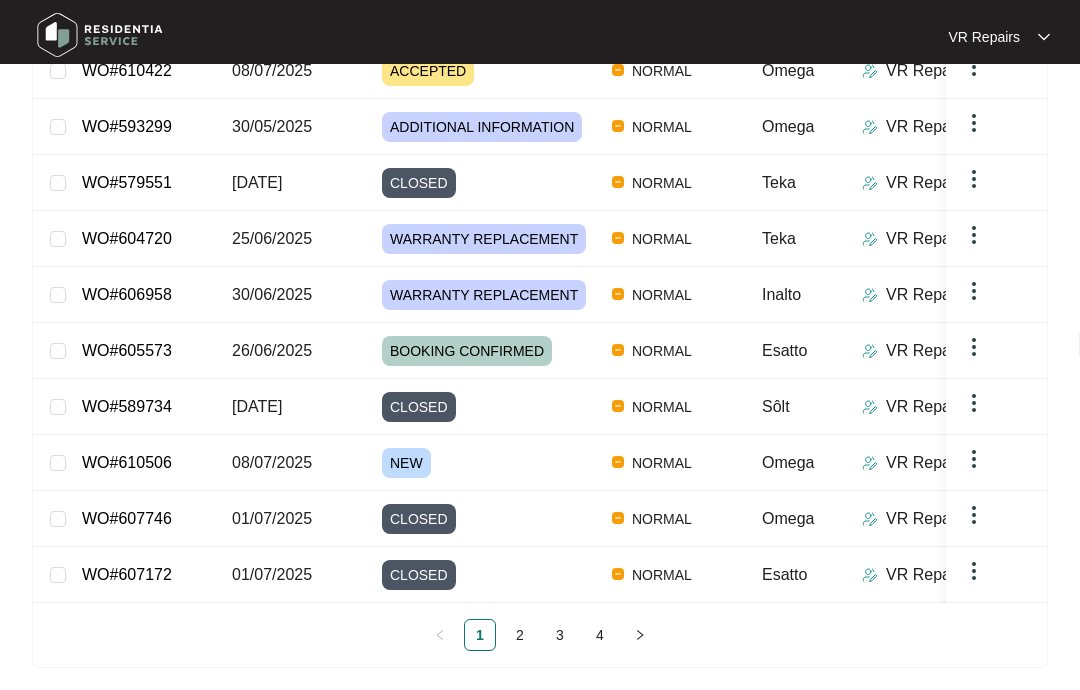 click on "WO#610506" at bounding box center [127, 462] 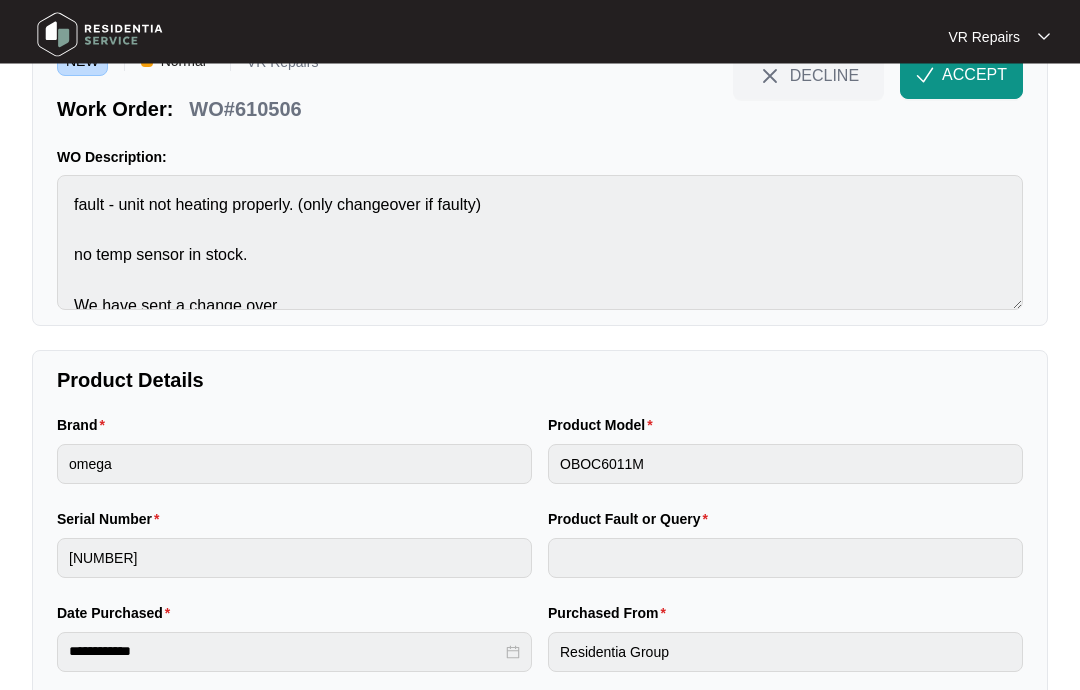 scroll, scrollTop: 0, scrollLeft: 0, axis: both 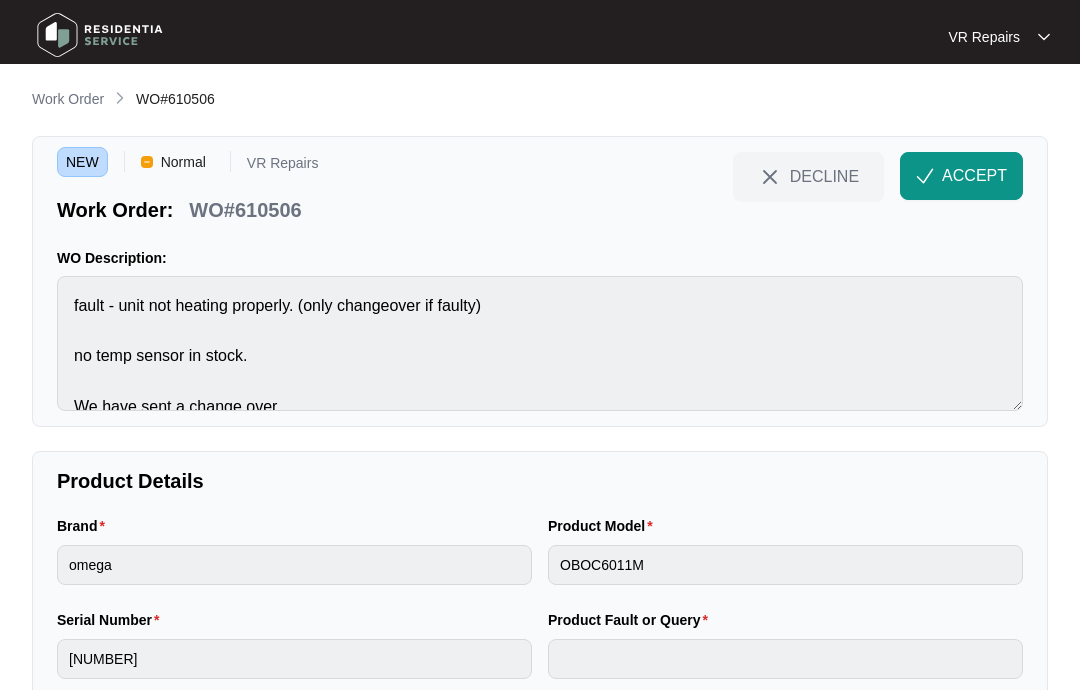 click on "ACCEPT" at bounding box center [974, 176] 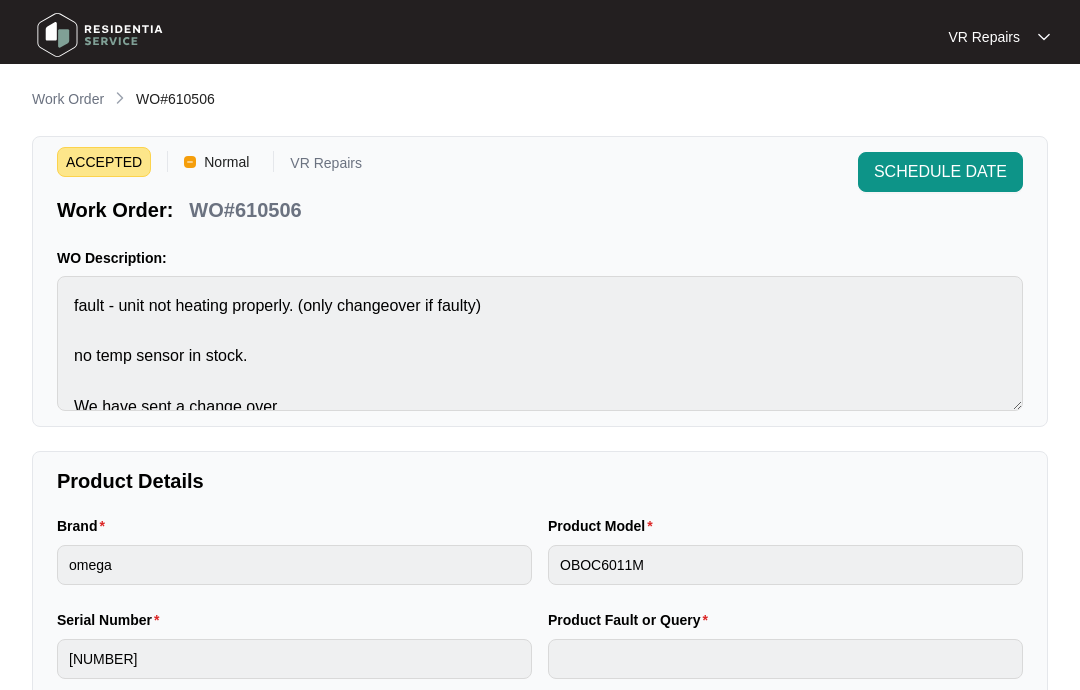 click on "Work Order" at bounding box center (68, 99) 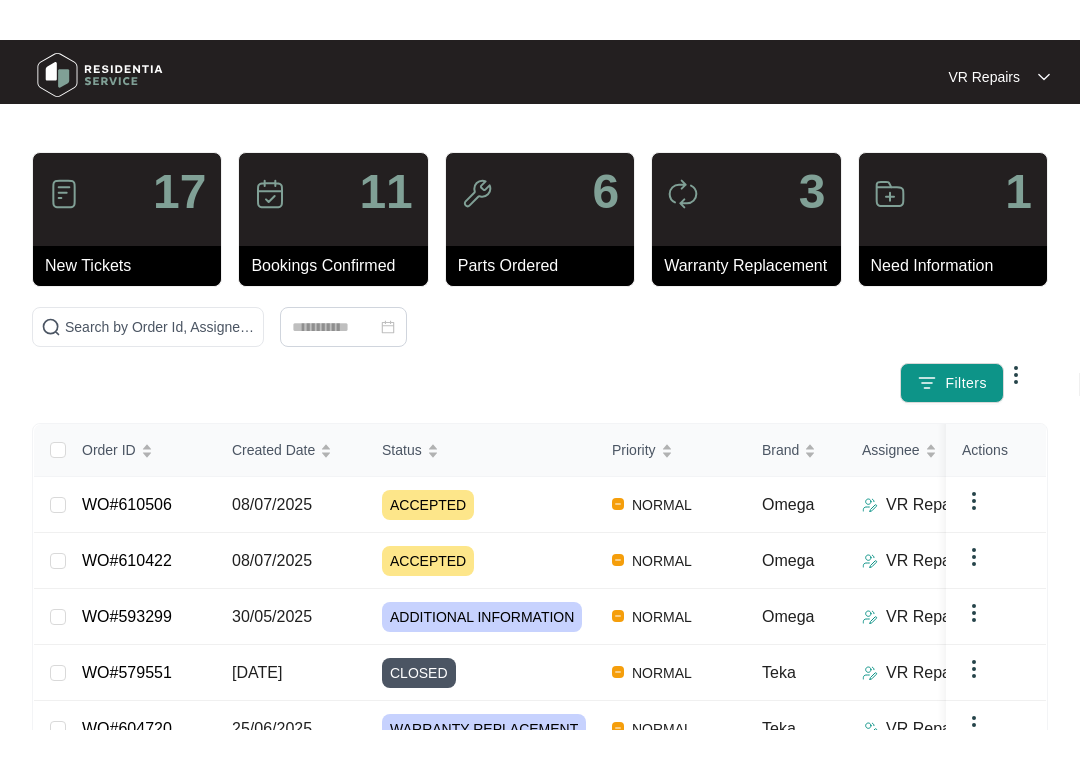 scroll, scrollTop: 1, scrollLeft: 0, axis: vertical 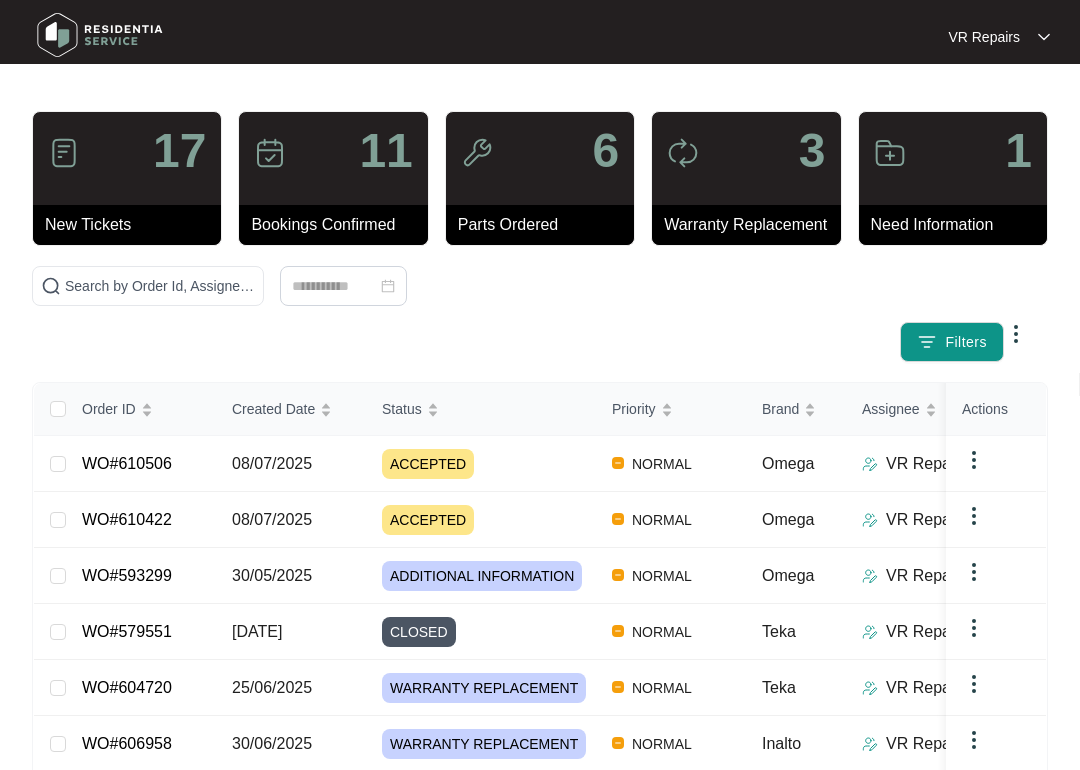 click on "WO#610506" at bounding box center (127, 463) 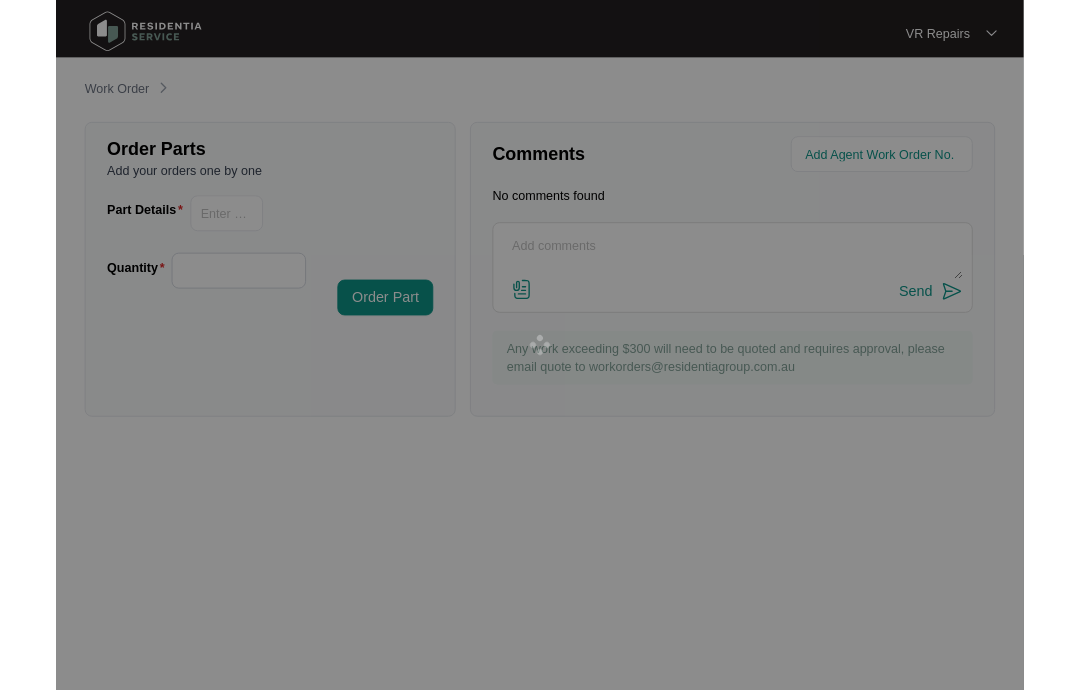 scroll, scrollTop: 0, scrollLeft: 0, axis: both 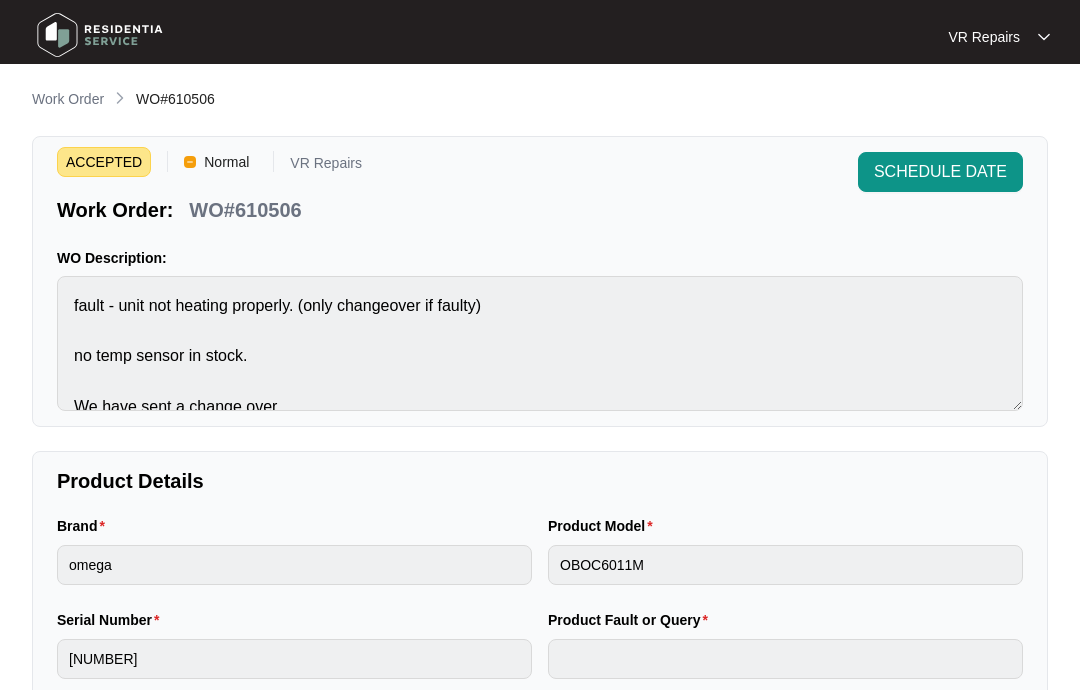 click on "Work Order" at bounding box center [68, 99] 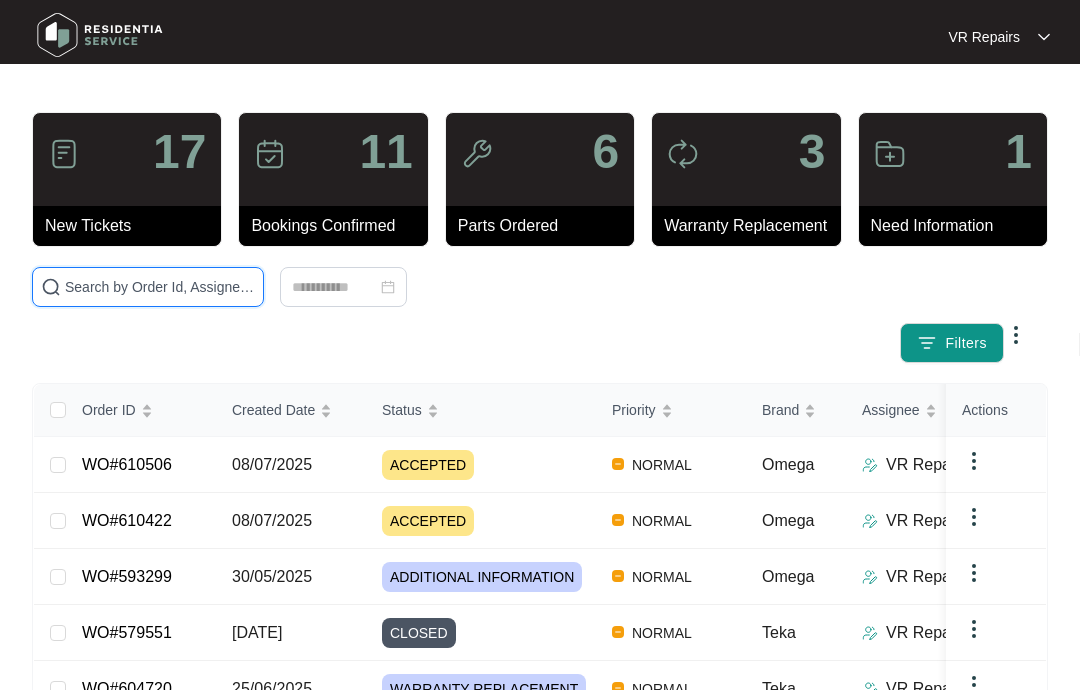 click at bounding box center [160, 287] 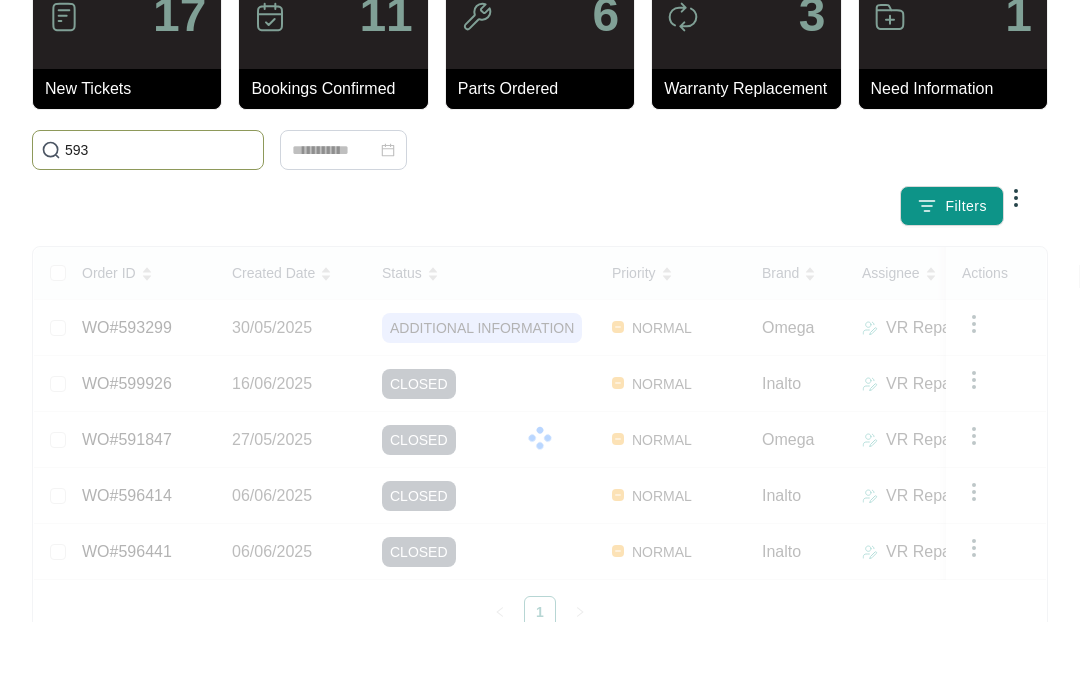 scroll, scrollTop: 31, scrollLeft: 0, axis: vertical 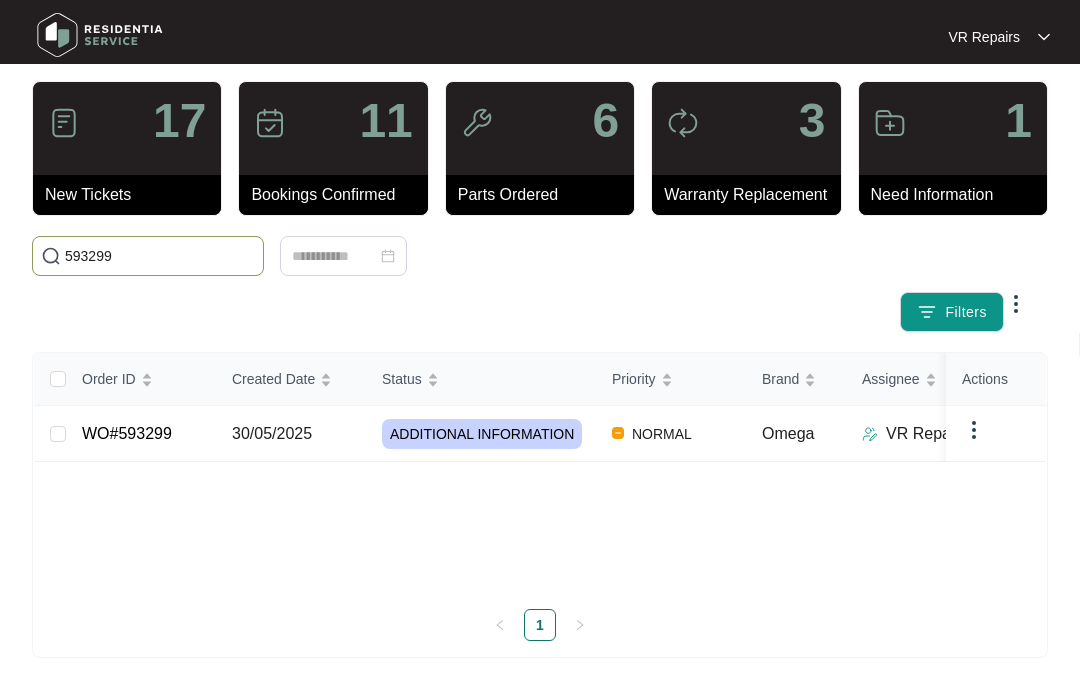 type on "593299" 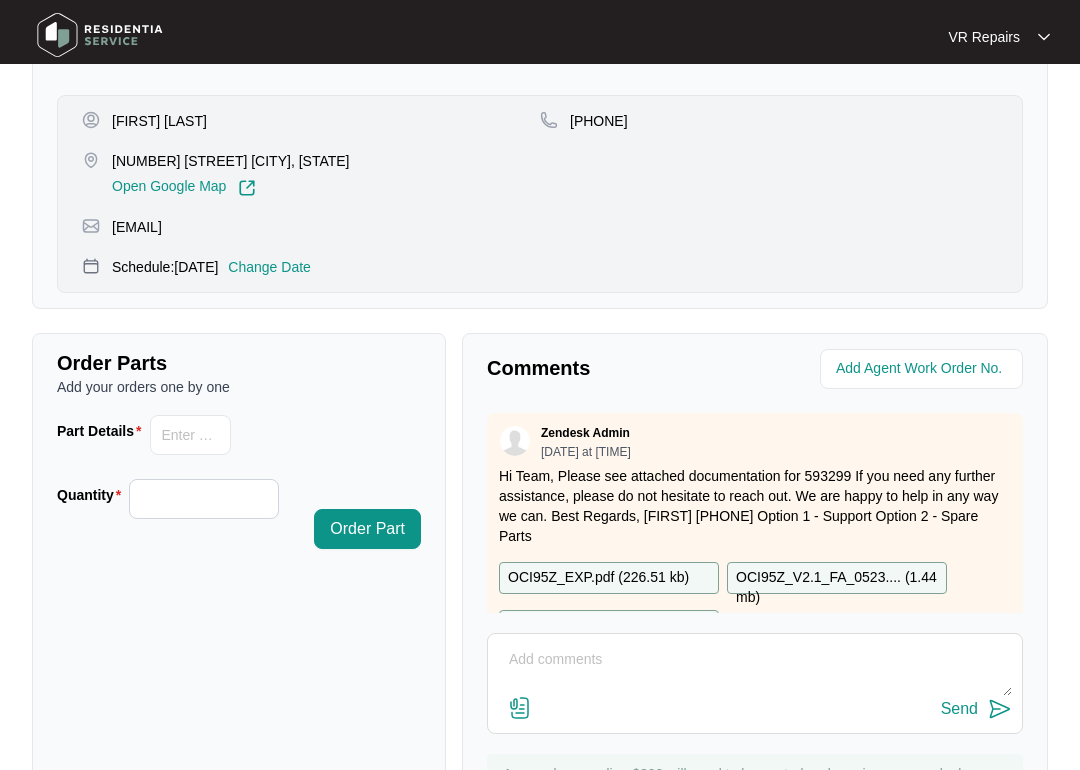 scroll, scrollTop: 821, scrollLeft: 0, axis: vertical 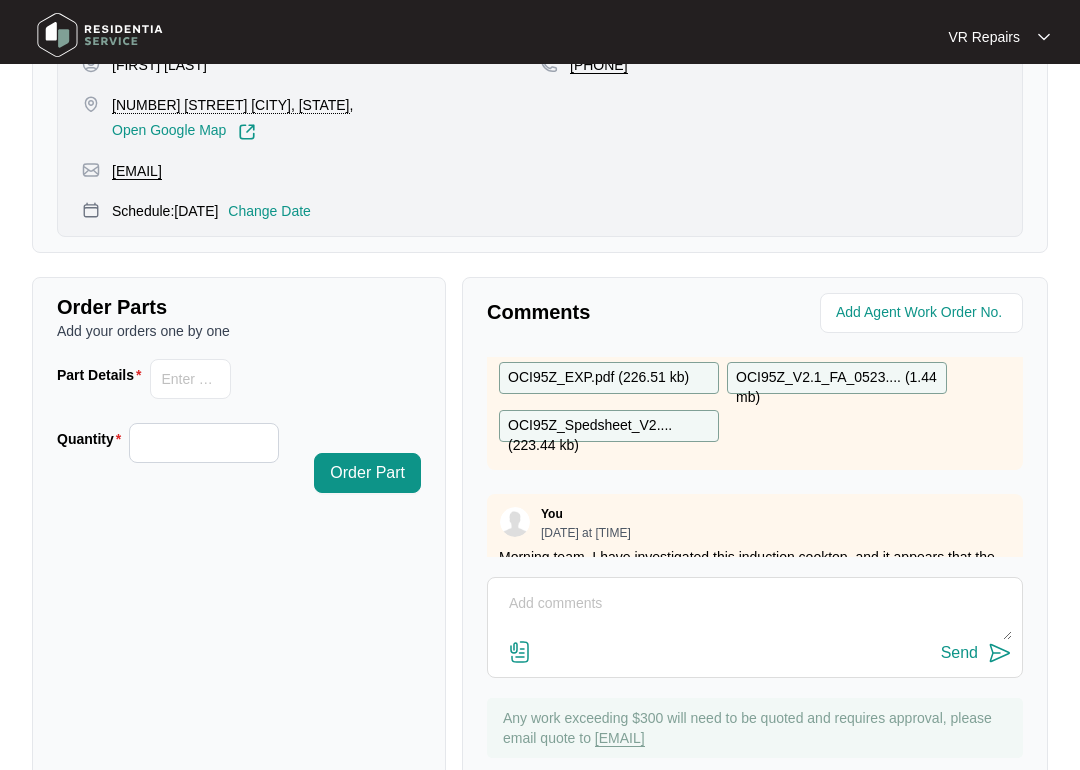 click on "OCI95Z_V2.1_FA_0523....   ( 1.44 mb )" at bounding box center (598, 378) 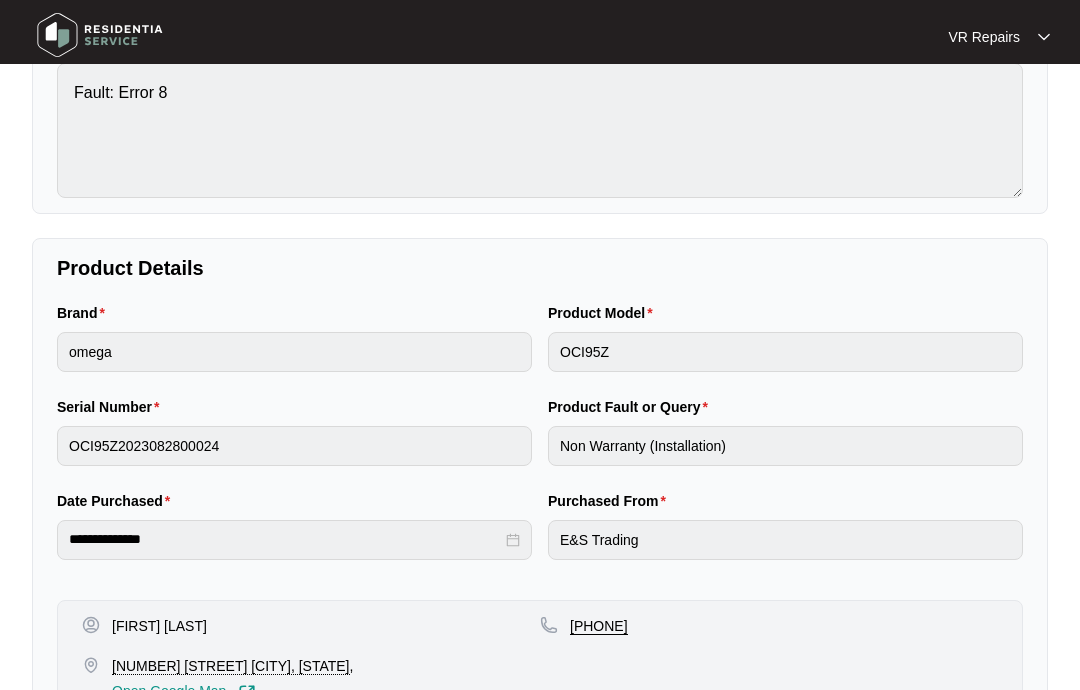 scroll, scrollTop: 0, scrollLeft: 0, axis: both 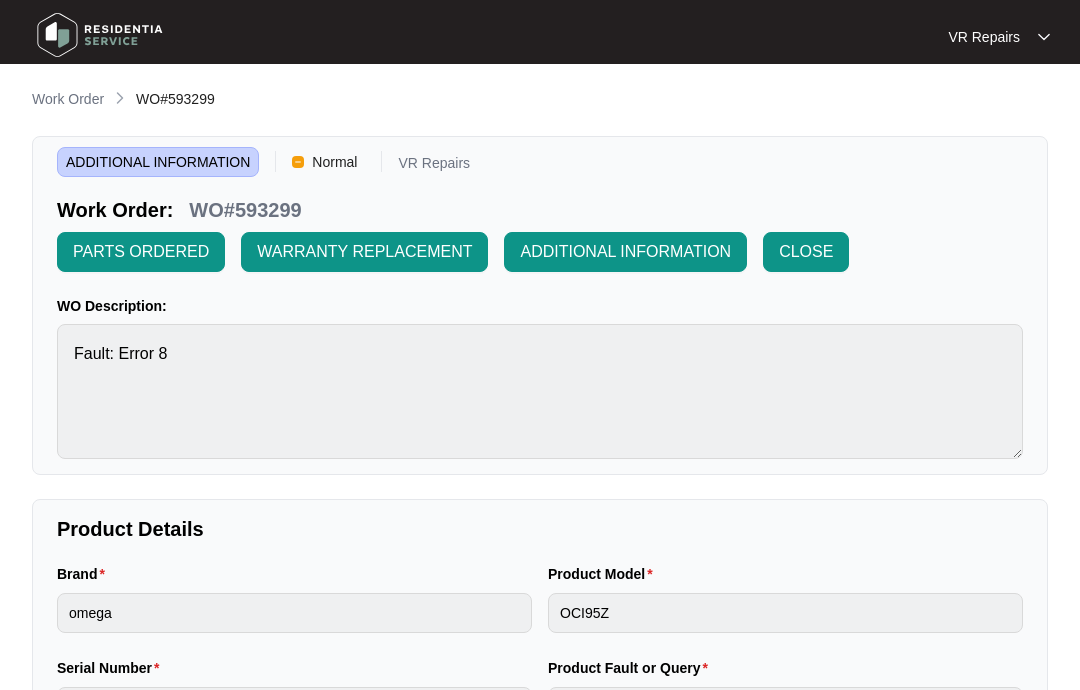 click on "Work Order" at bounding box center (68, 99) 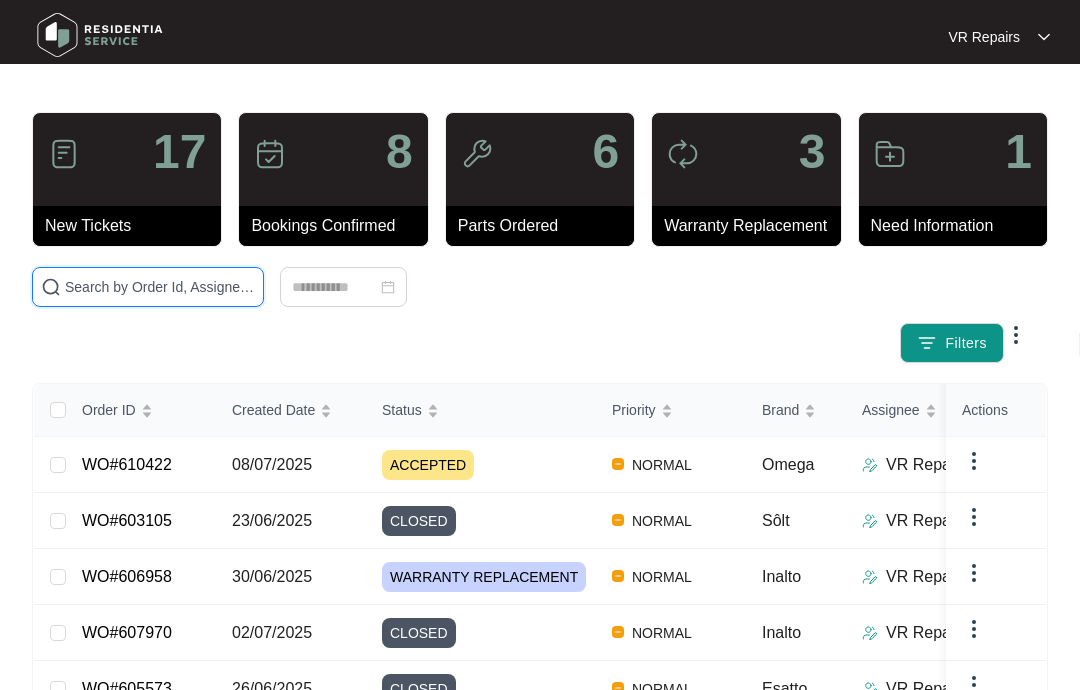 click at bounding box center (160, 287) 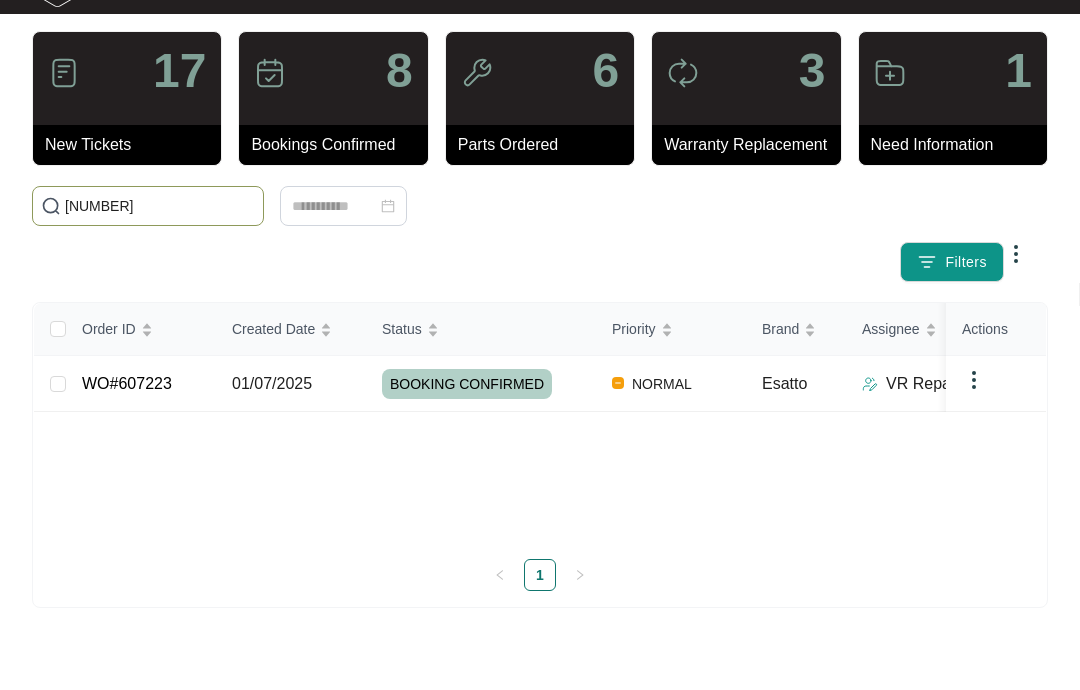 scroll, scrollTop: 31, scrollLeft: 0, axis: vertical 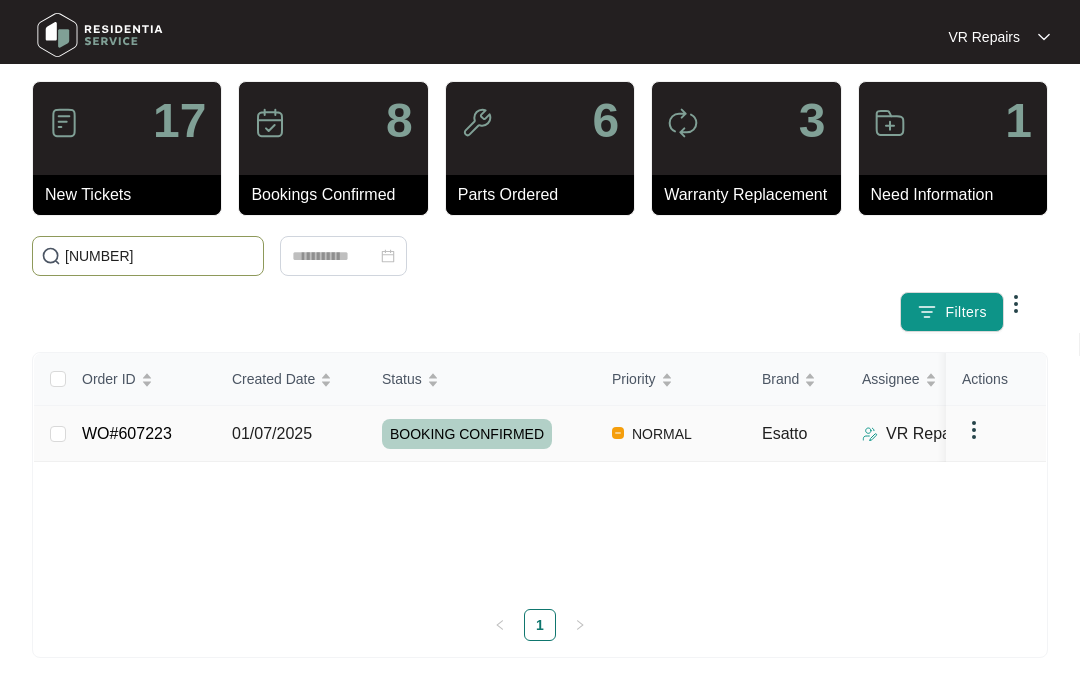 type on "[NUMBER]" 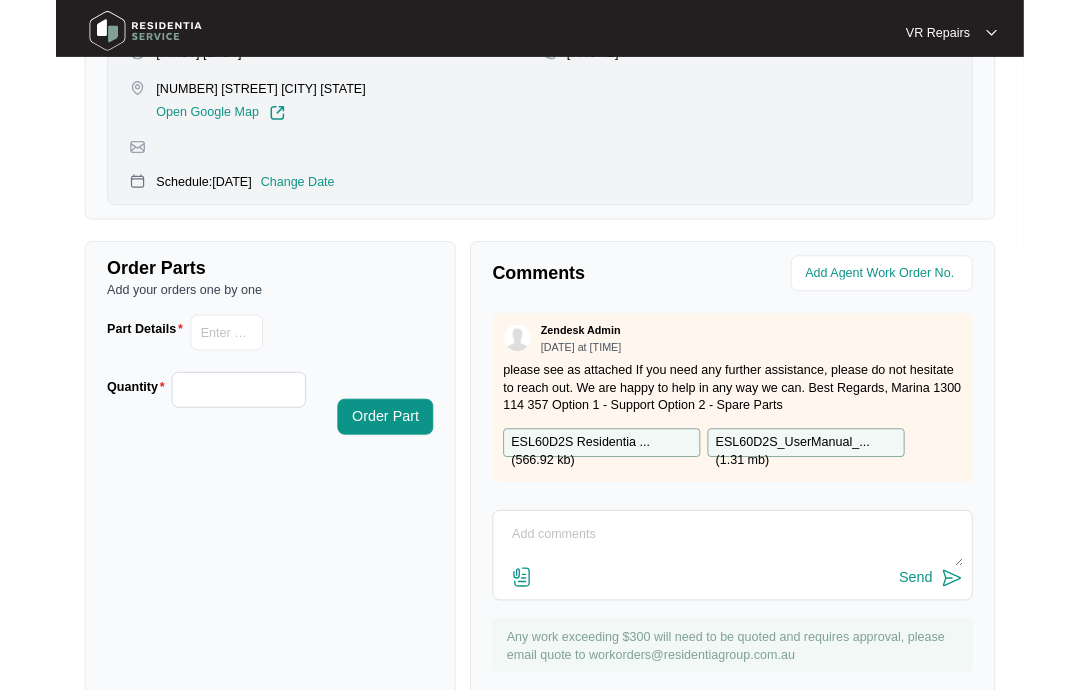 scroll, scrollTop: 877, scrollLeft: 0, axis: vertical 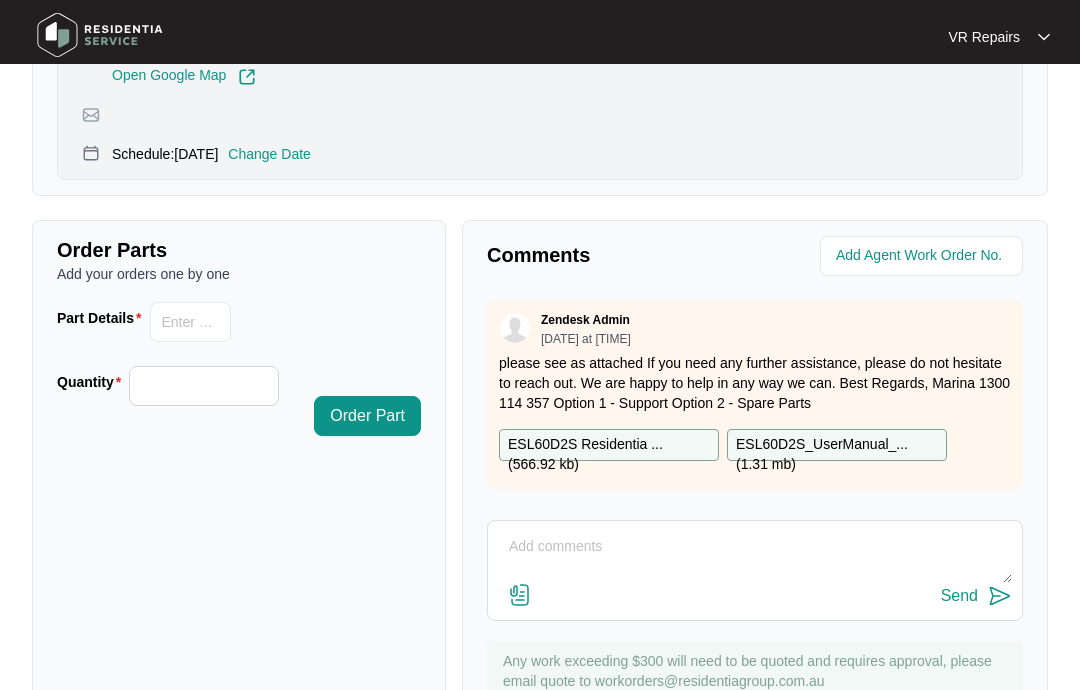 click at bounding box center [755, 557] 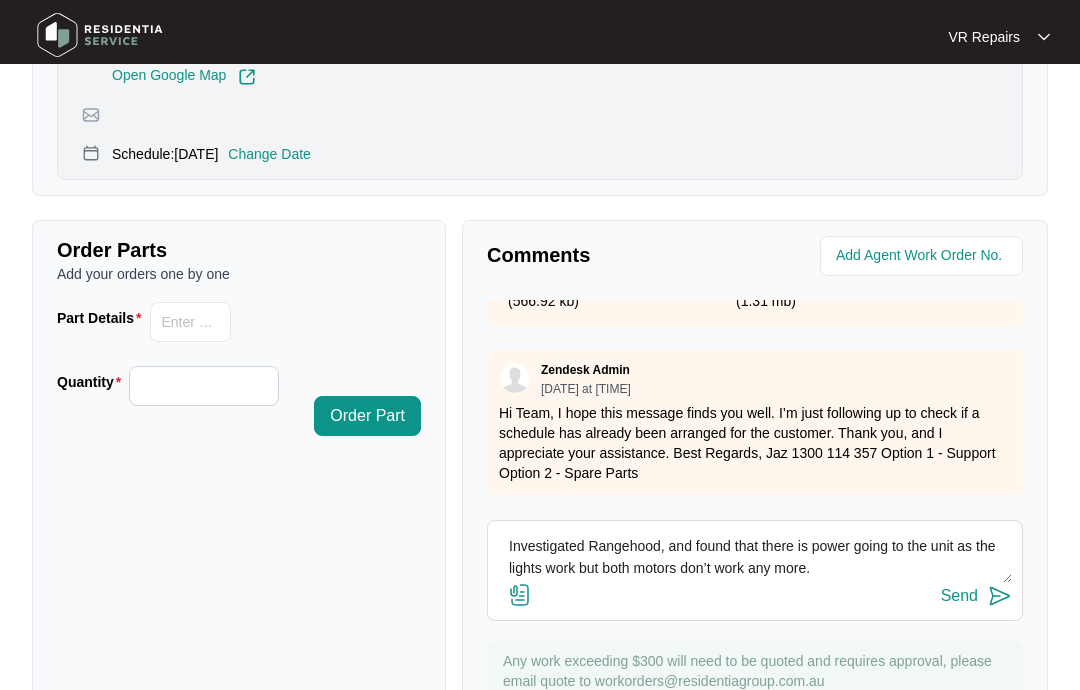 scroll, scrollTop: 197, scrollLeft: 0, axis: vertical 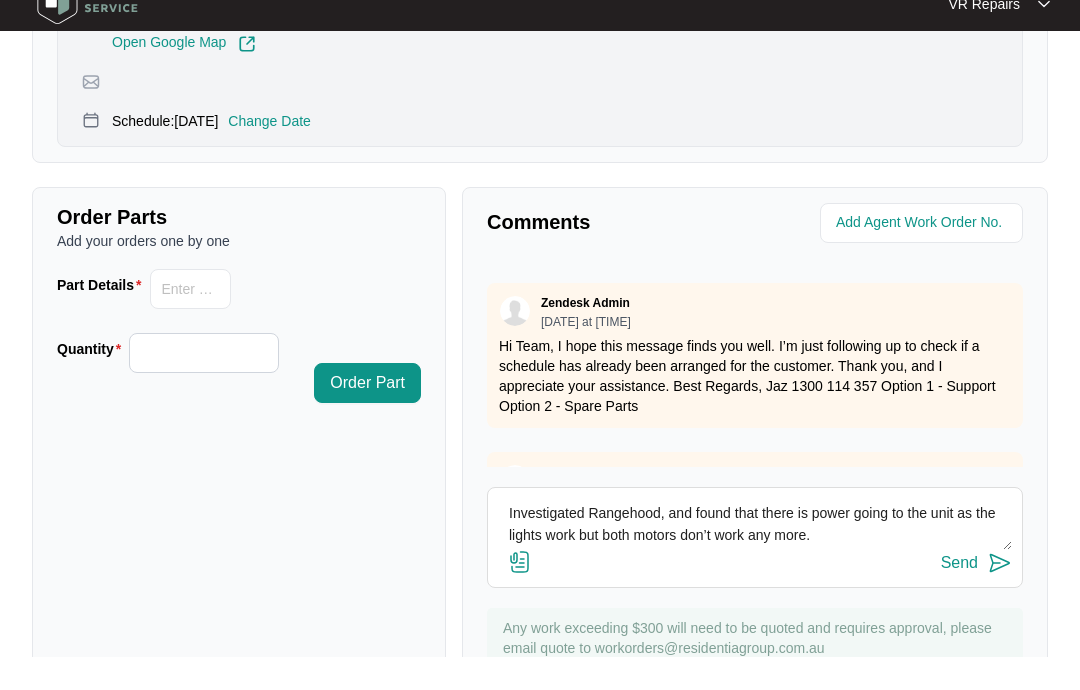 type on "Investigated Rangehood, and found that there is power going to the unit as the lights work but both motors don’t work any more." 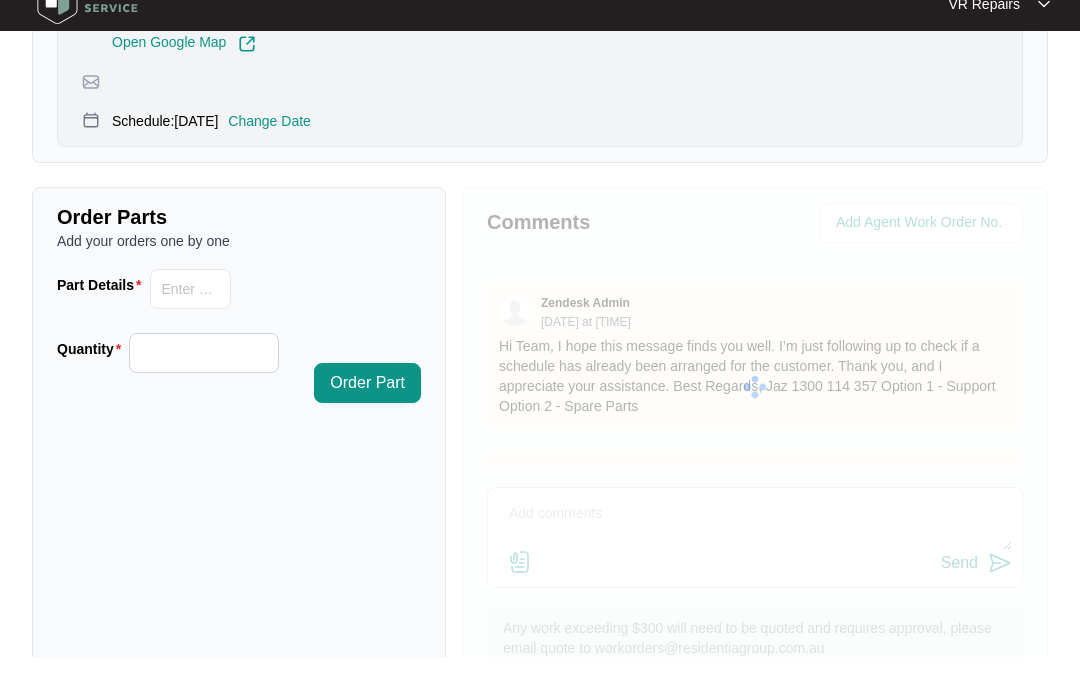 scroll, scrollTop: 910, scrollLeft: 0, axis: vertical 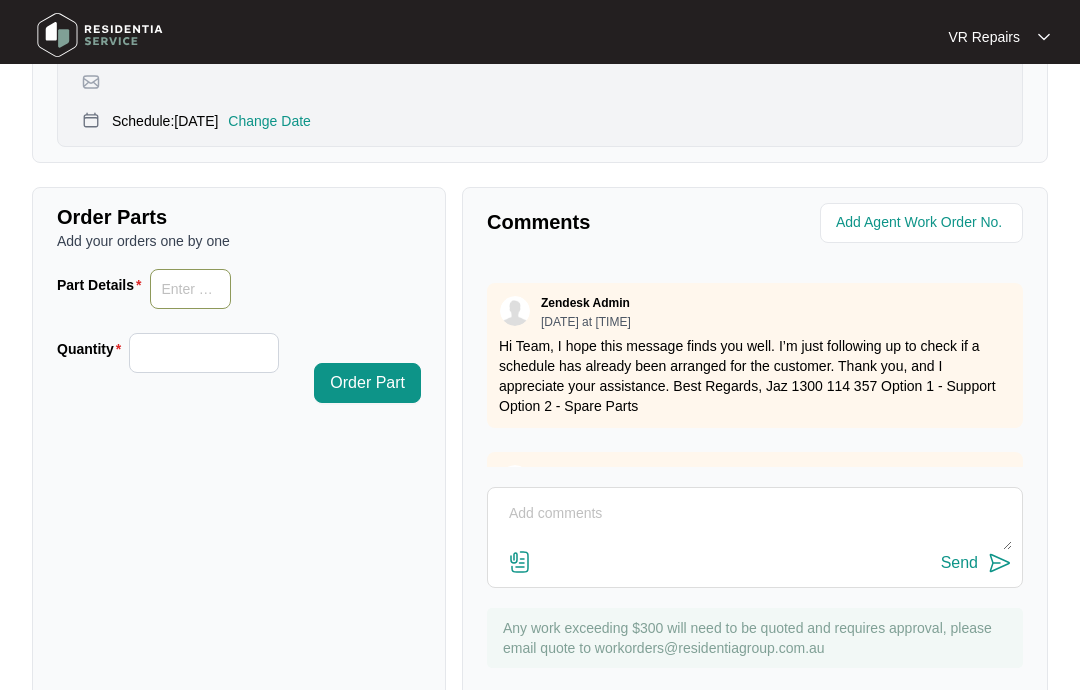 click on "Part Details" at bounding box center [191, 289] 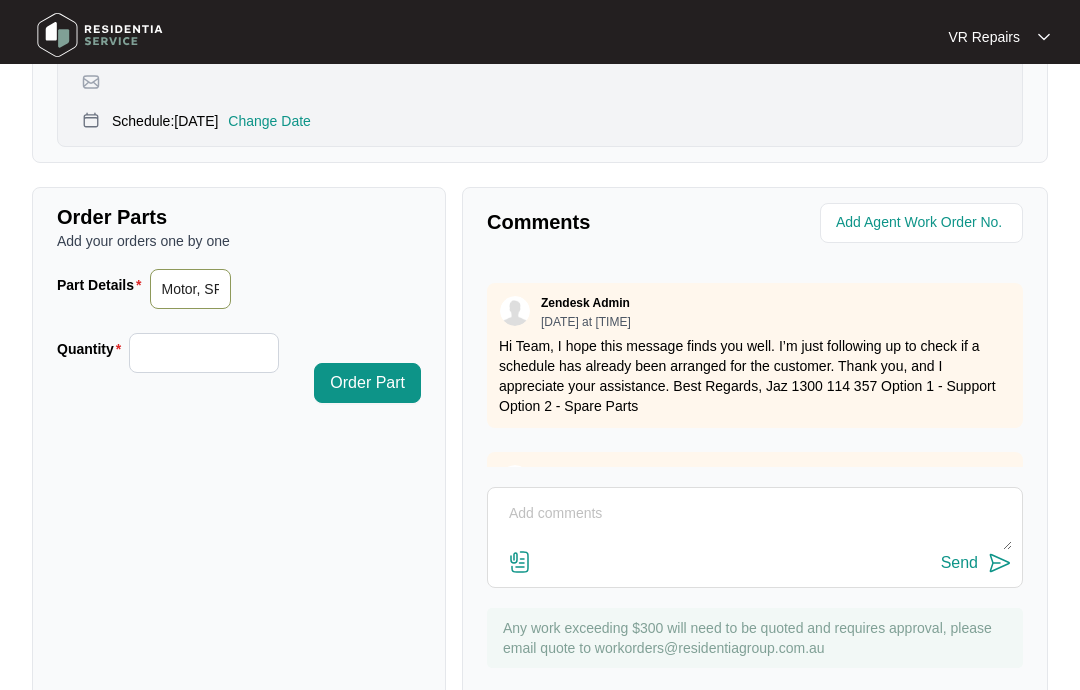 type on "Motor, SP14627" 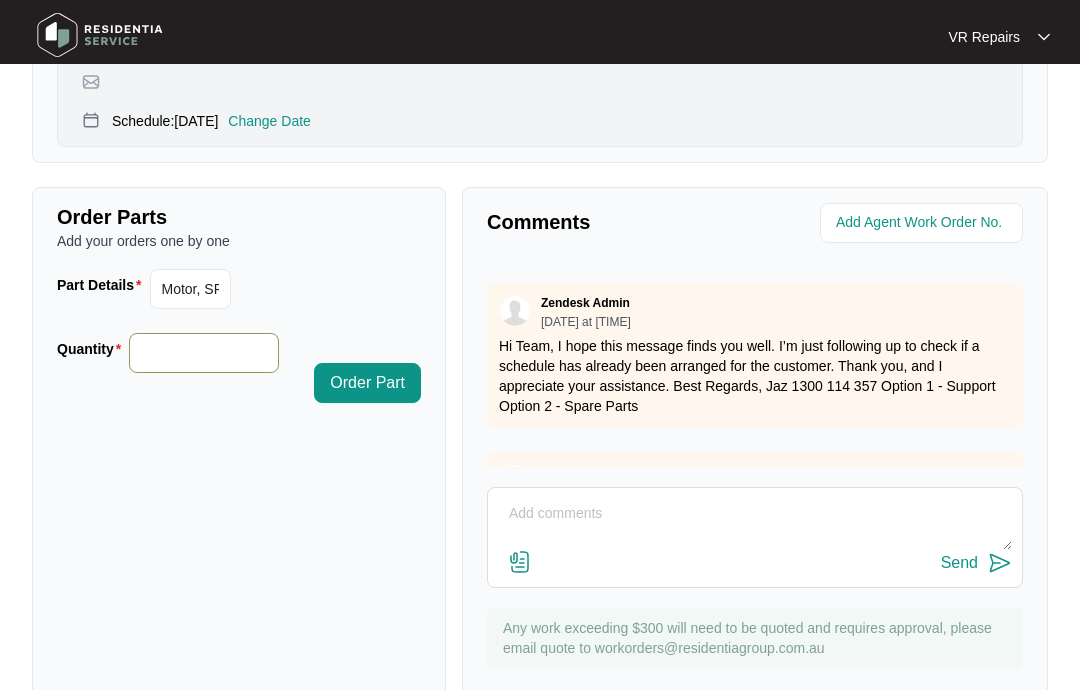 click on "Quantity" at bounding box center (203, 353) 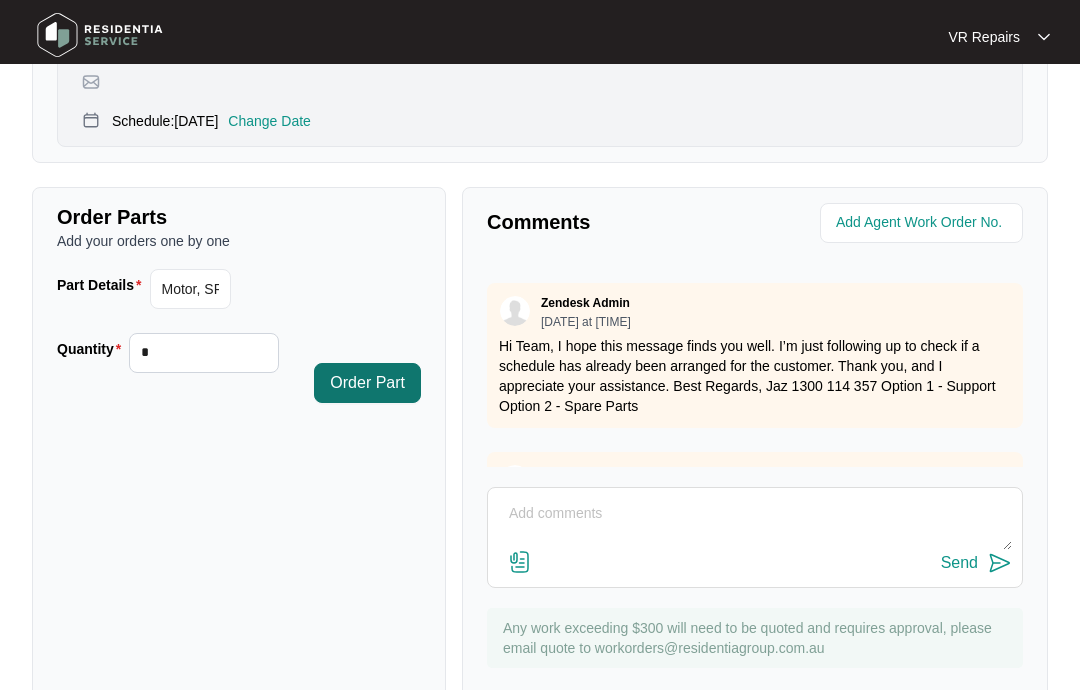 click on "Order Part" at bounding box center (367, 383) 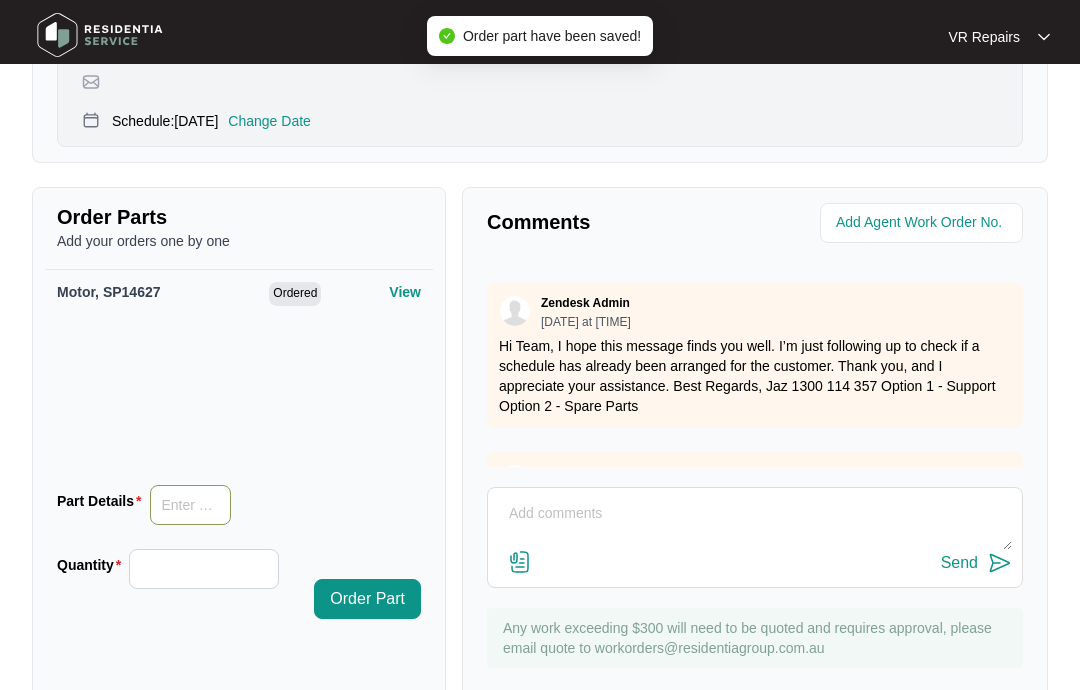 click on "Part Details" at bounding box center [191, 505] 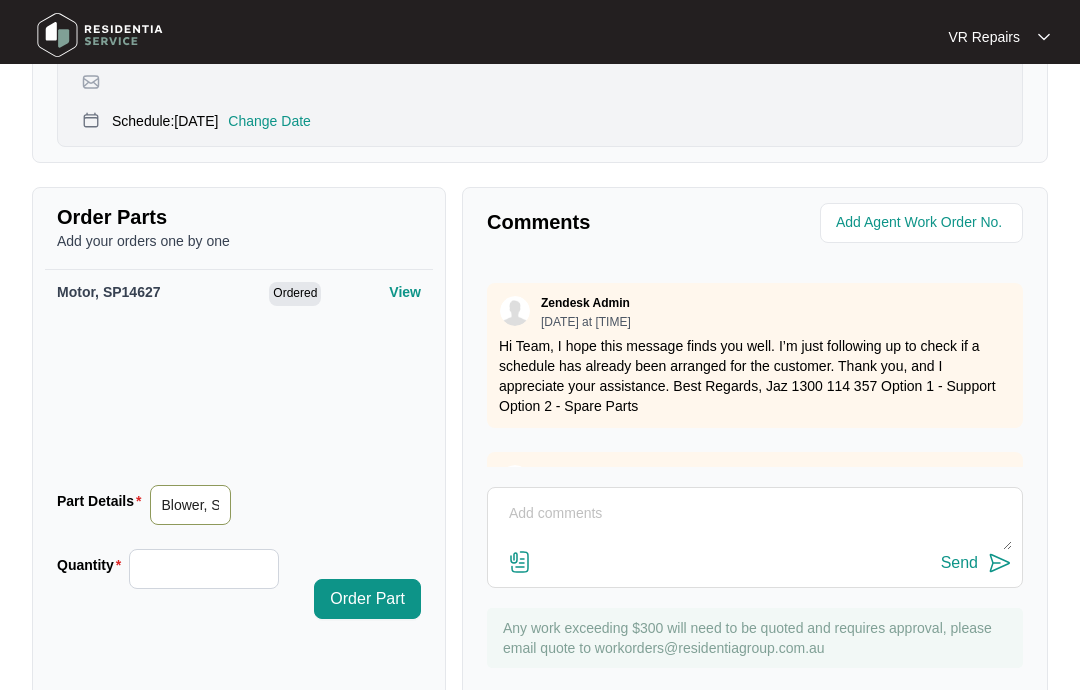 type on "Blower, SP13084" 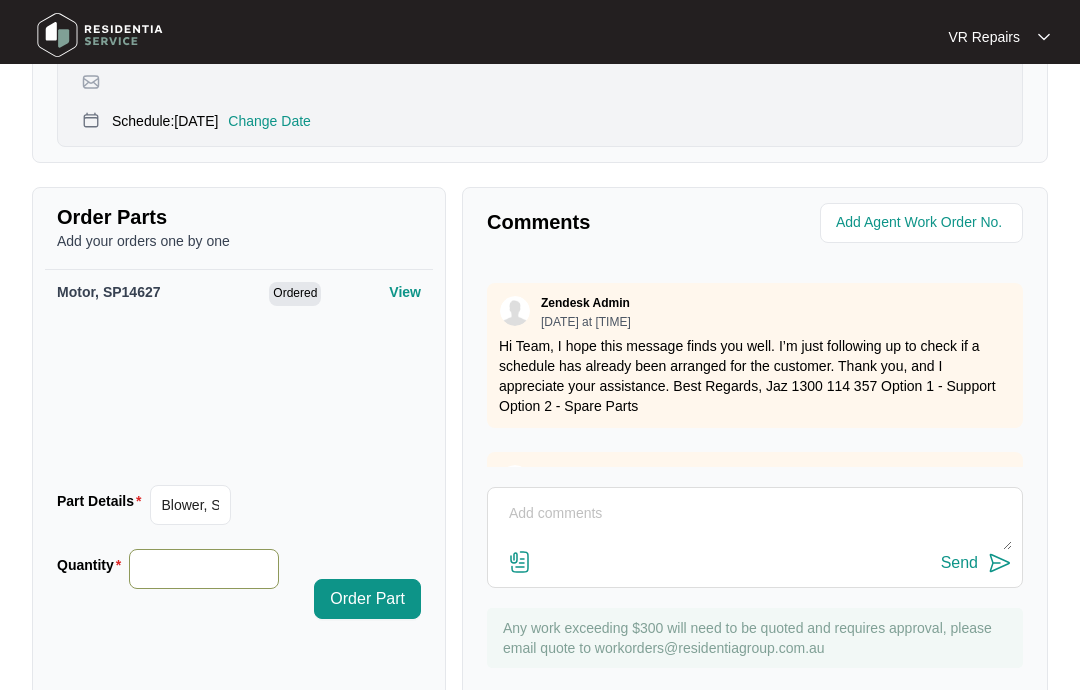 click on "Quantity" at bounding box center [203, 569] 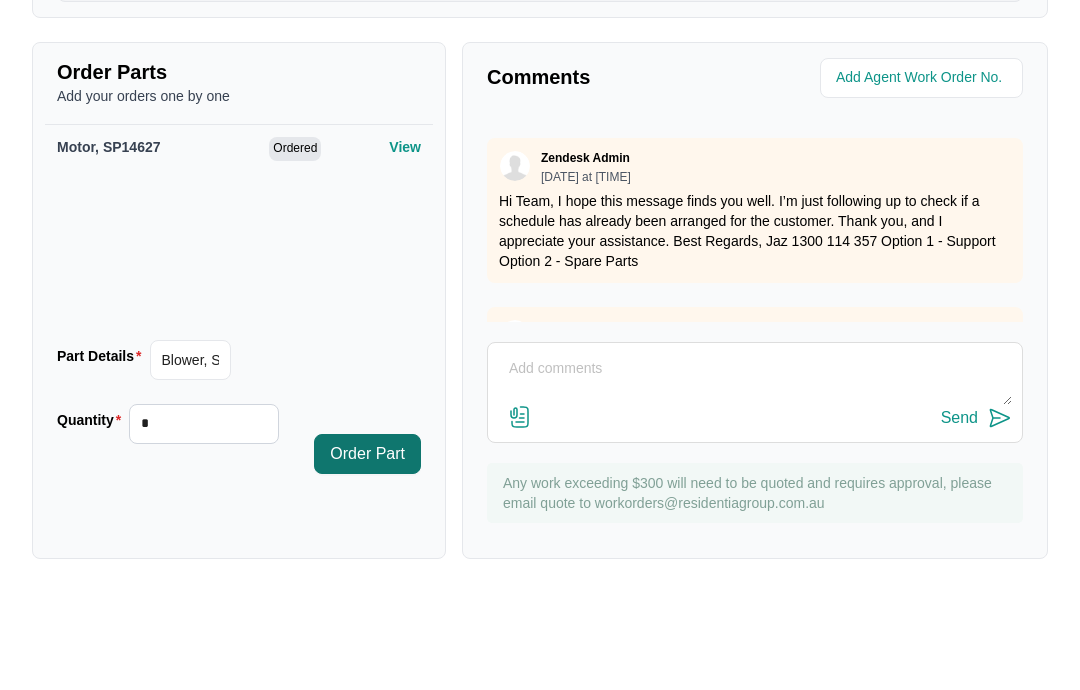 click on "Order Part" at bounding box center (367, 553) 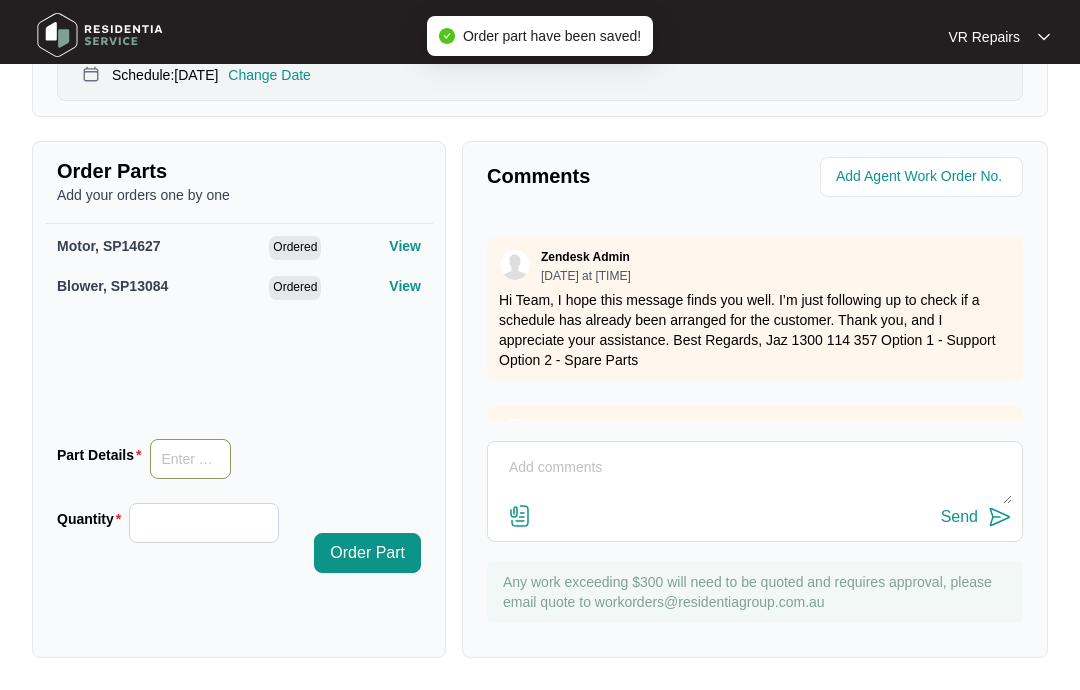 click on "Part Details" at bounding box center [191, 459] 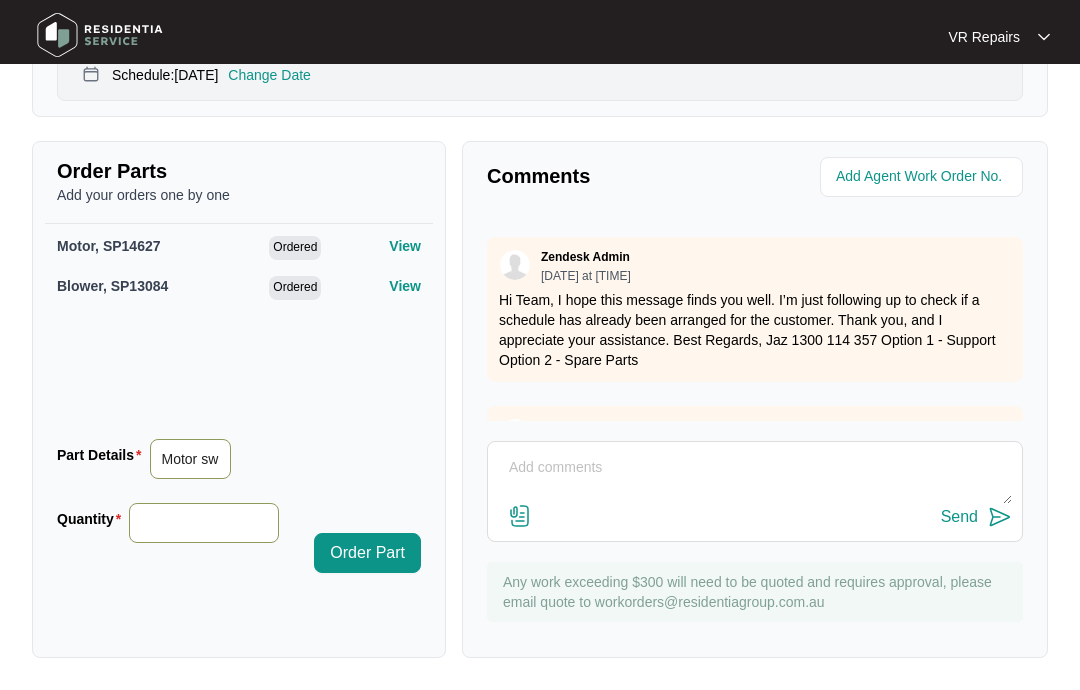 type on "Motor switch, B60-2906025-0" 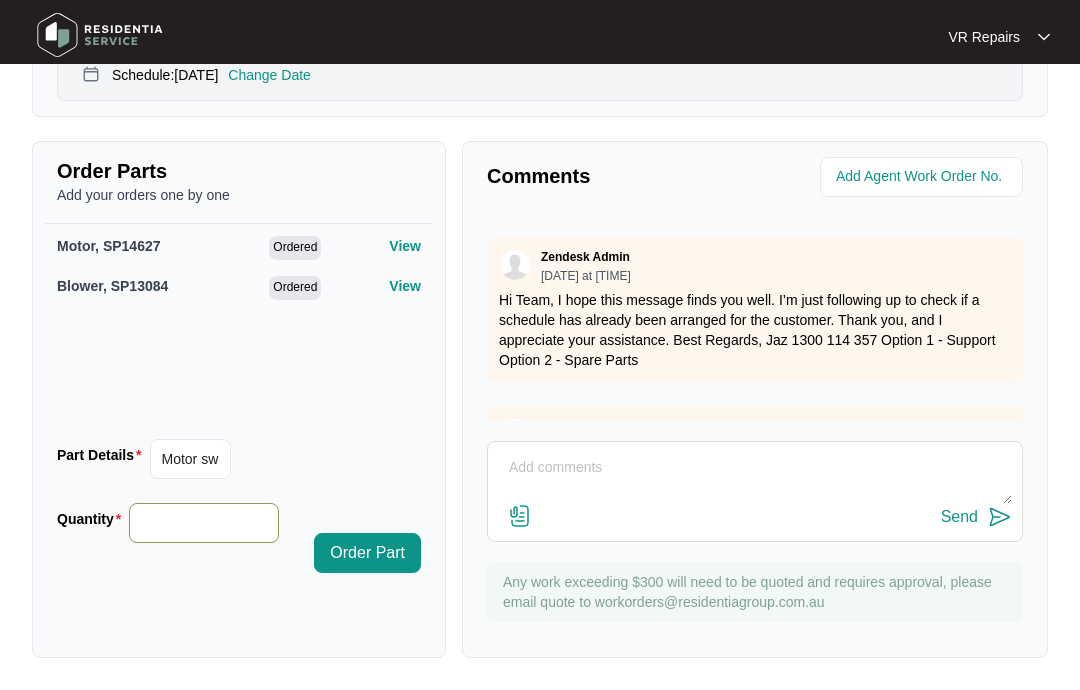 click on "Quantity" at bounding box center [203, 523] 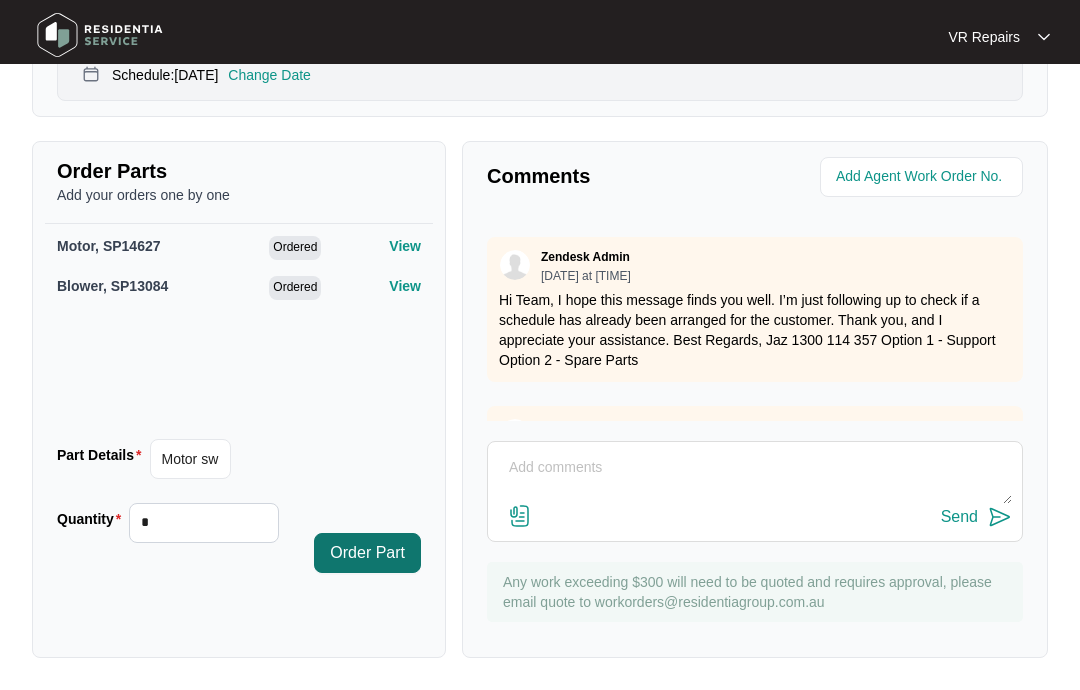 click on "Order Part" at bounding box center (367, 553) 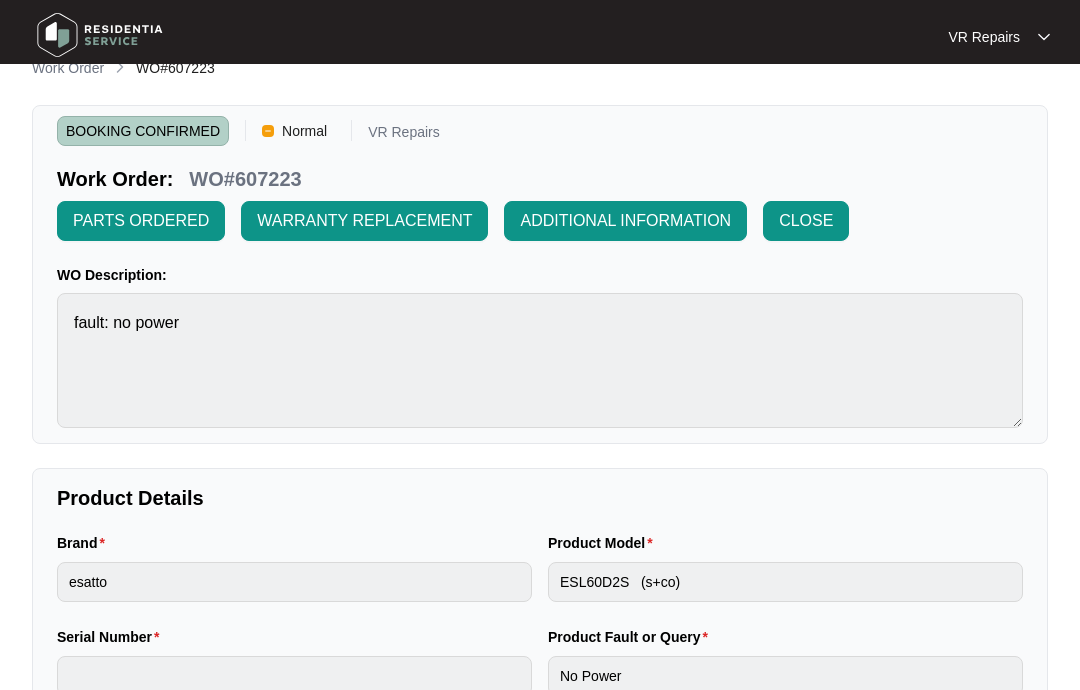 scroll, scrollTop: 0, scrollLeft: 0, axis: both 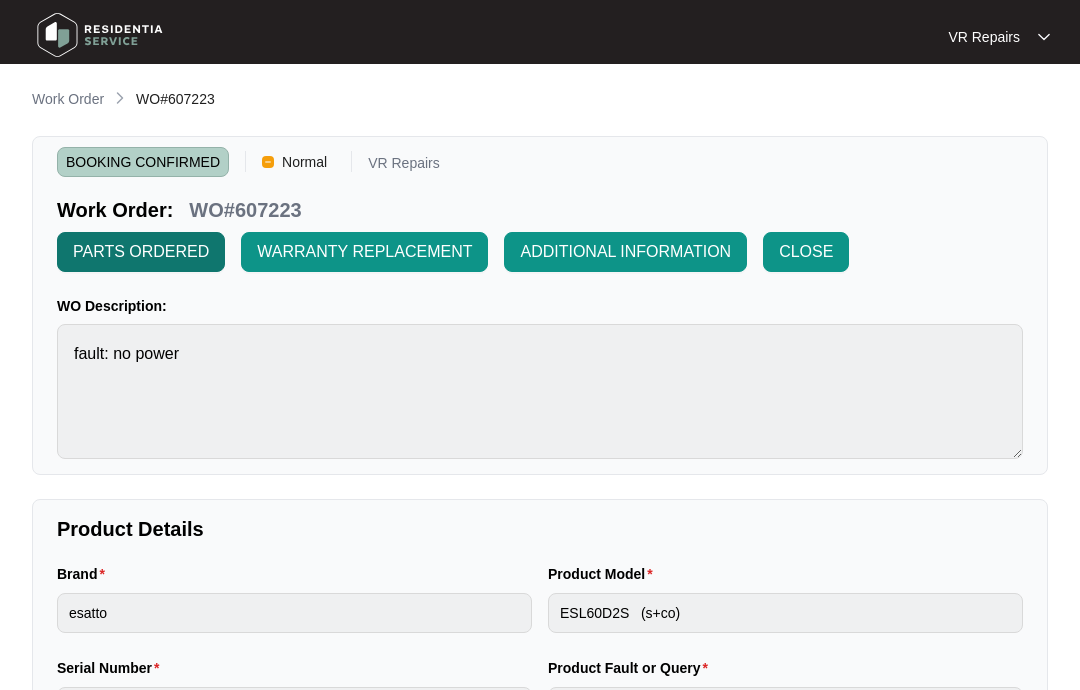 click on "PARTS ORDERED" at bounding box center (141, 252) 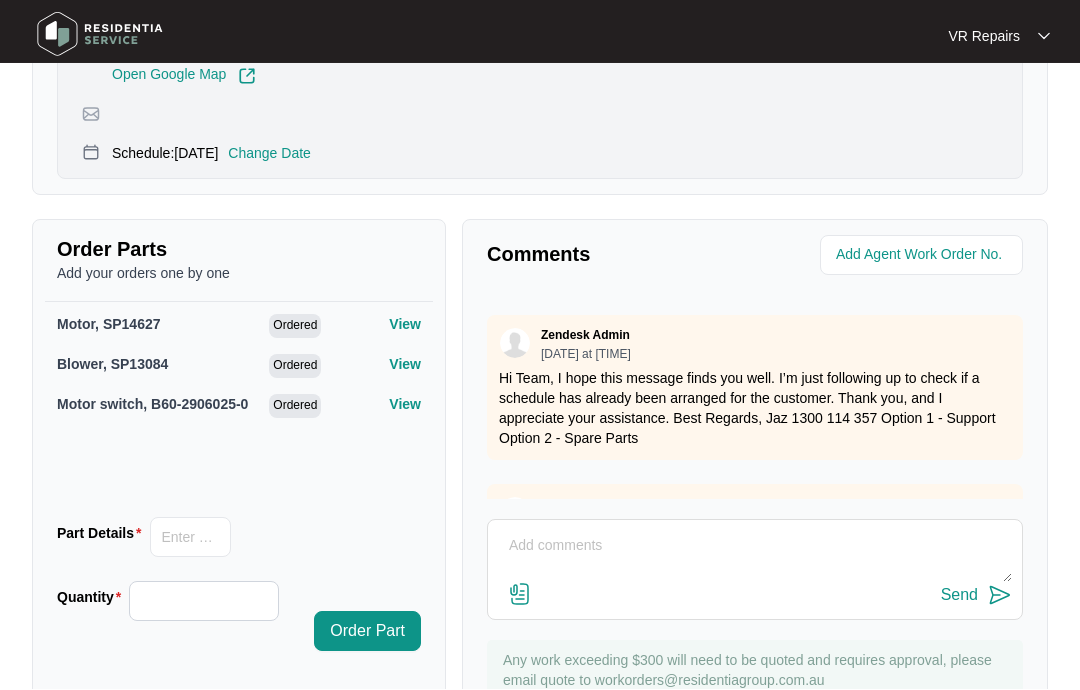 scroll, scrollTop: 957, scrollLeft: 0, axis: vertical 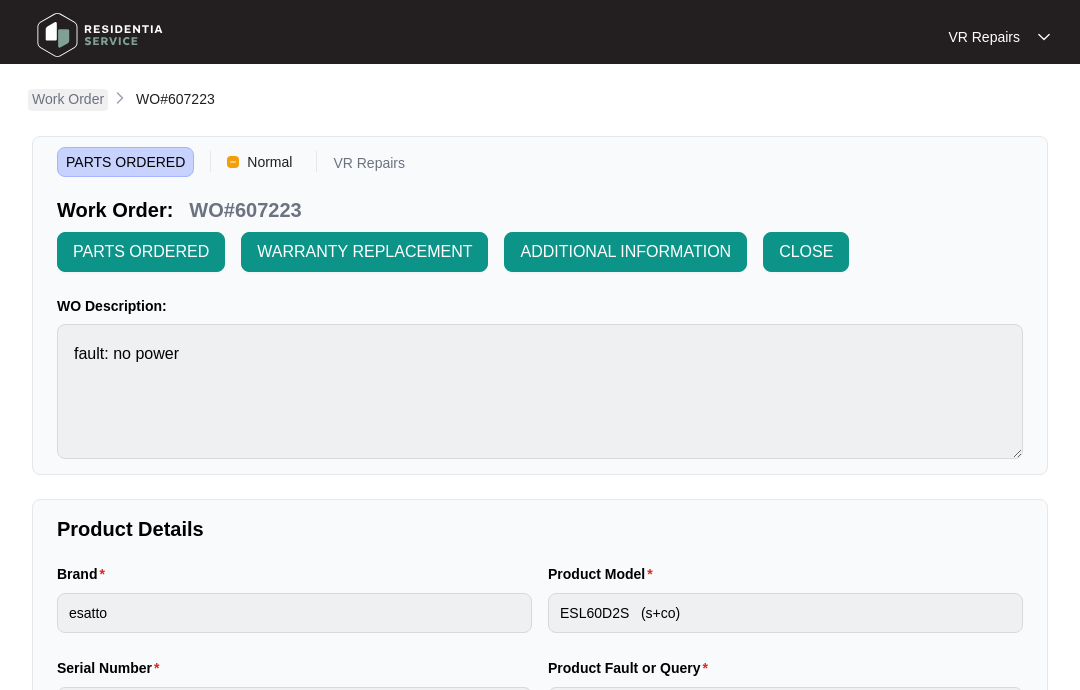 click on "Work Order" at bounding box center [68, 99] 